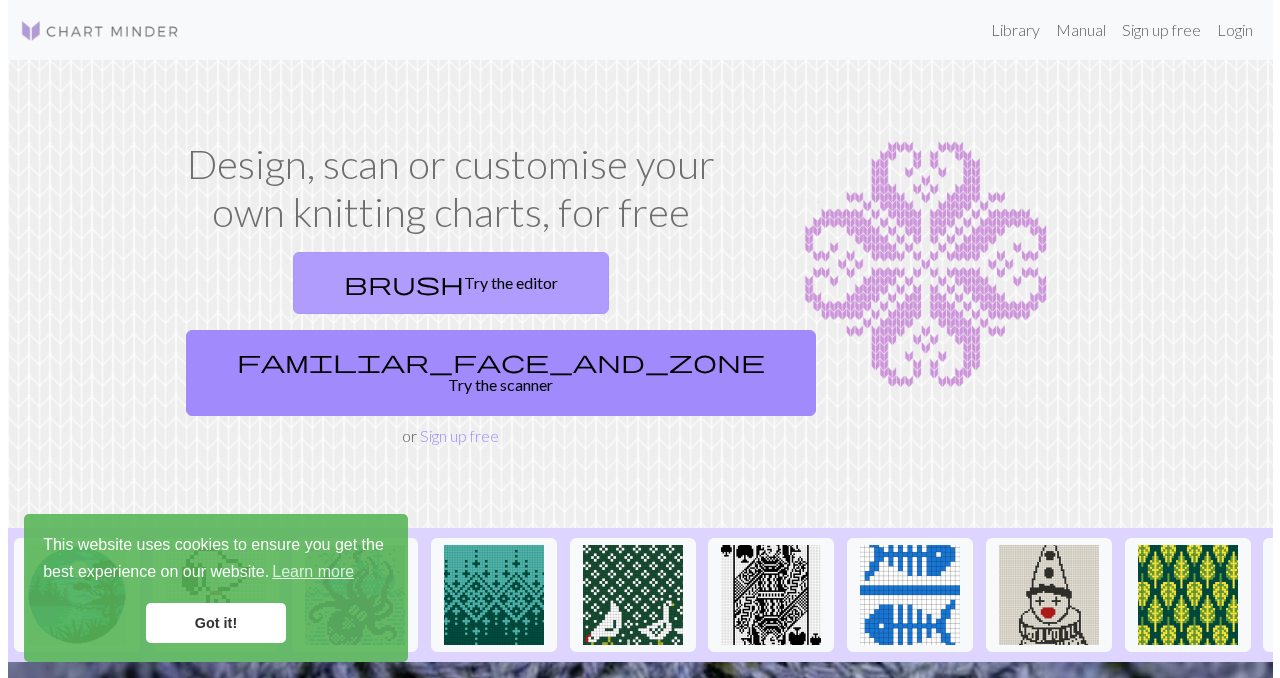 scroll, scrollTop: 0, scrollLeft: 0, axis: both 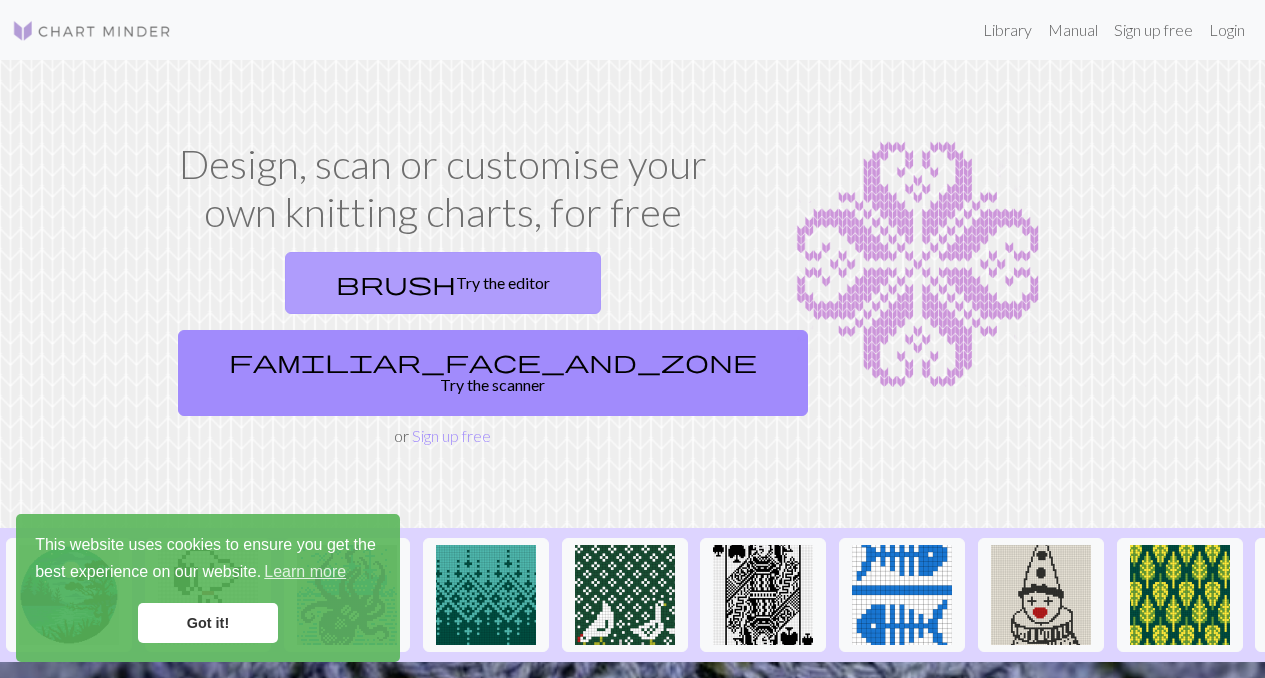 click on "brush  Try the editor" at bounding box center (443, 283) 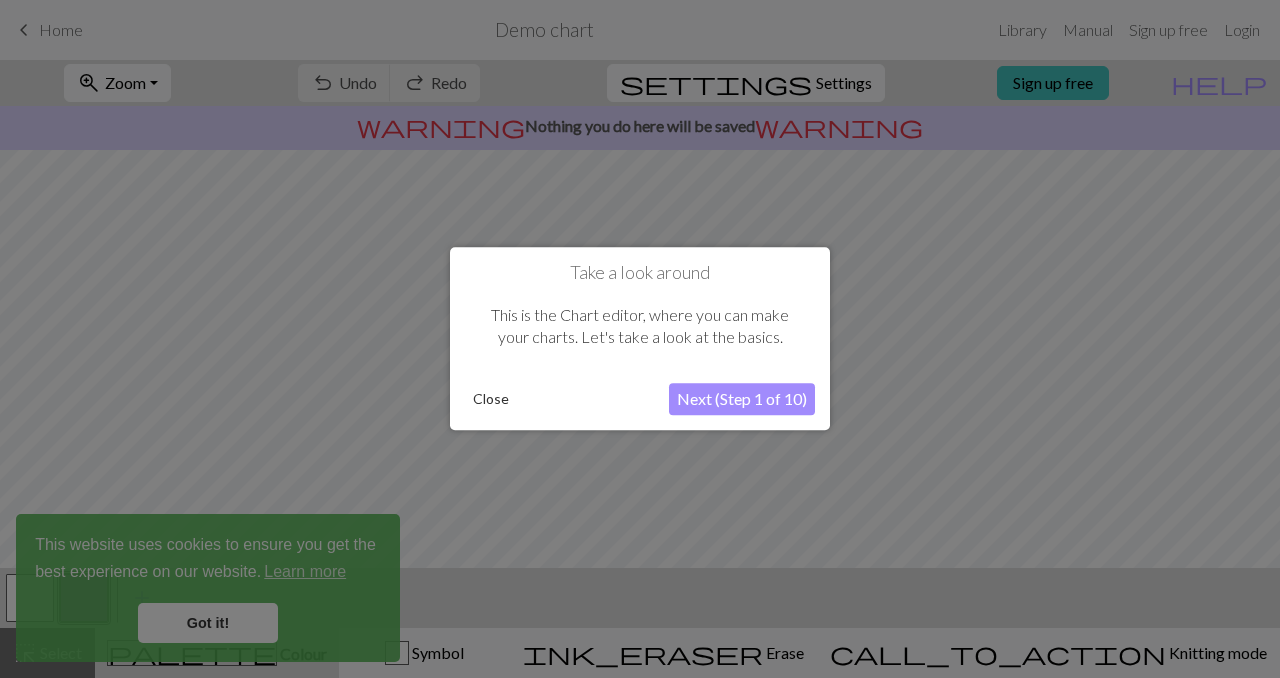 click on "Next (Step 1 of 10)" at bounding box center (742, 400) 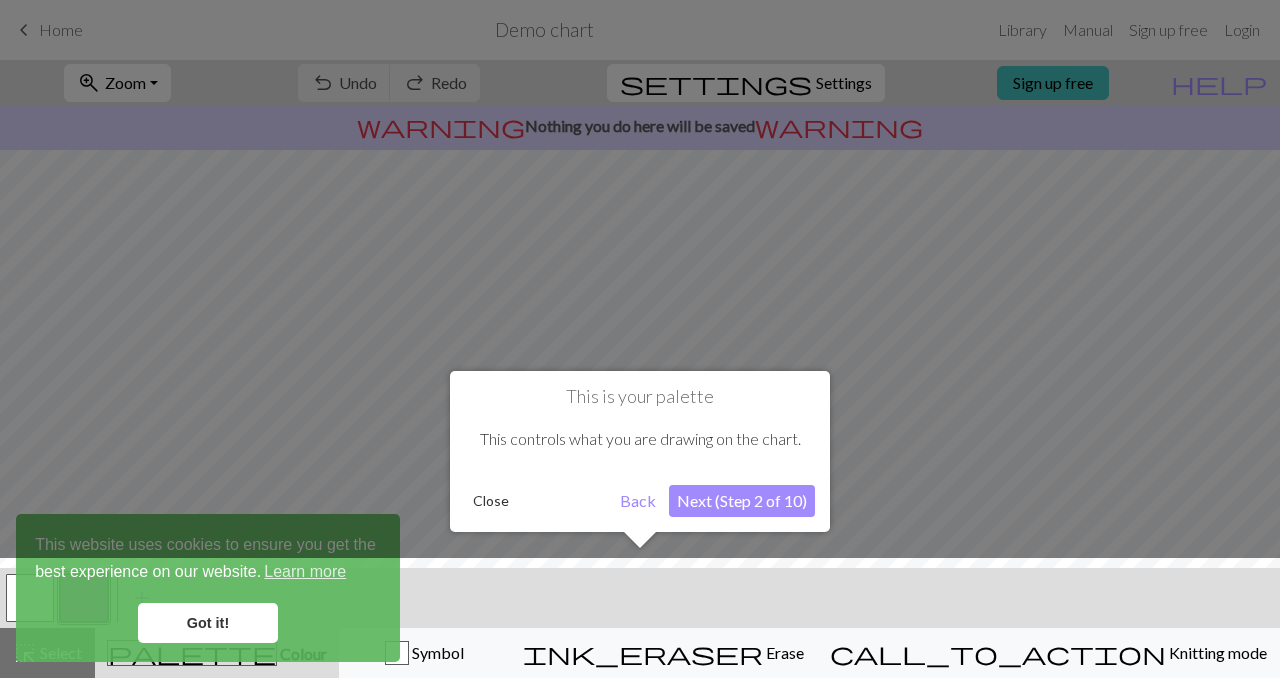 click on "This is your palette This controls what you are drawing on the chart. Close Back Next (Step 2 of 10)" at bounding box center [640, 451] 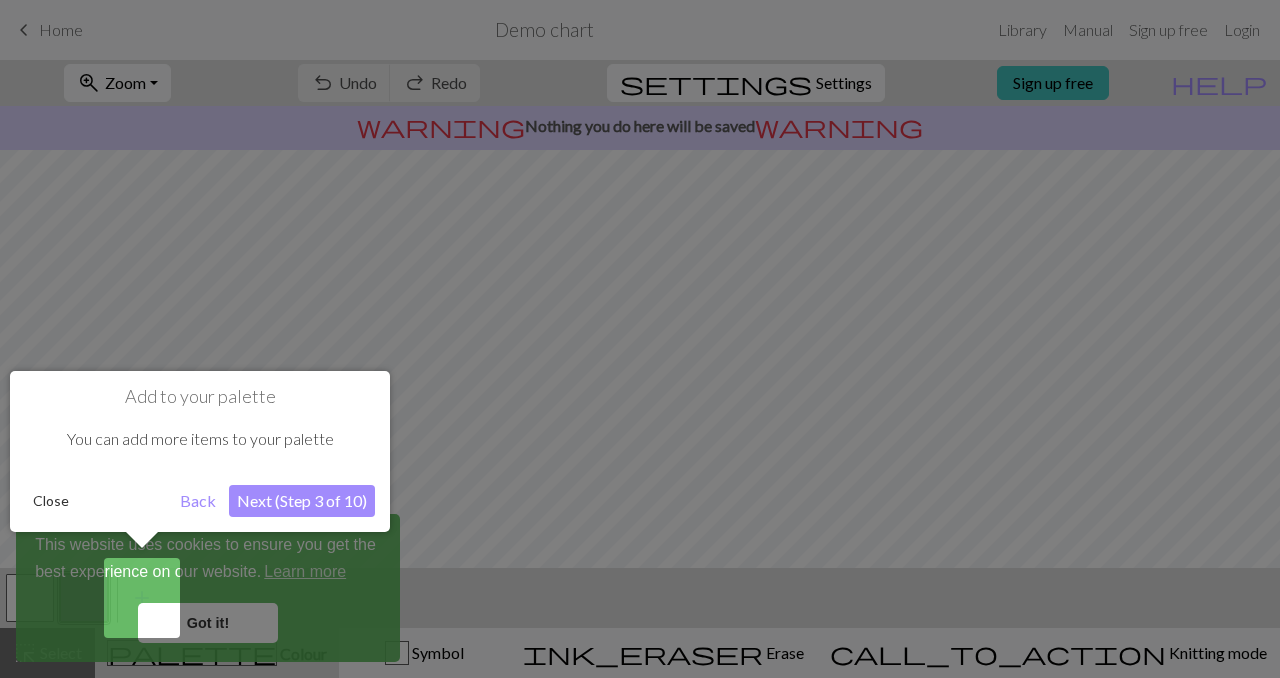 click on "Next (Step 3 of 10)" at bounding box center (302, 501) 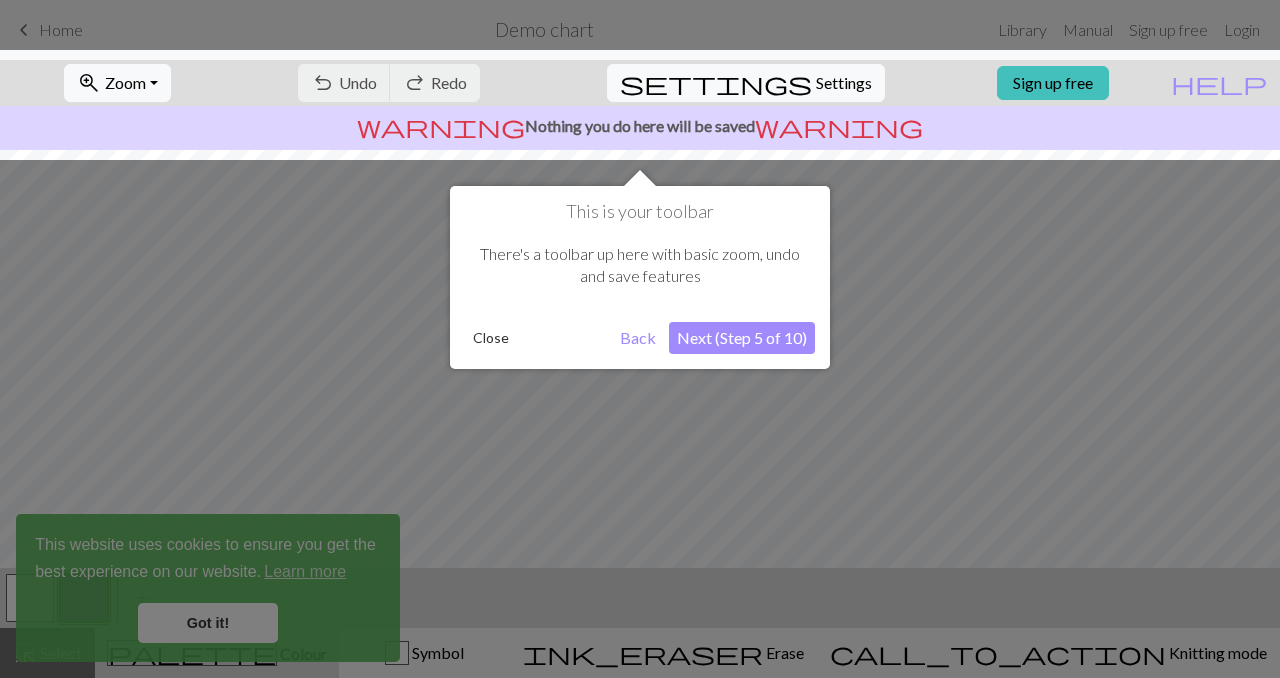 click on "Next (Step 5 of 10)" at bounding box center [742, 338] 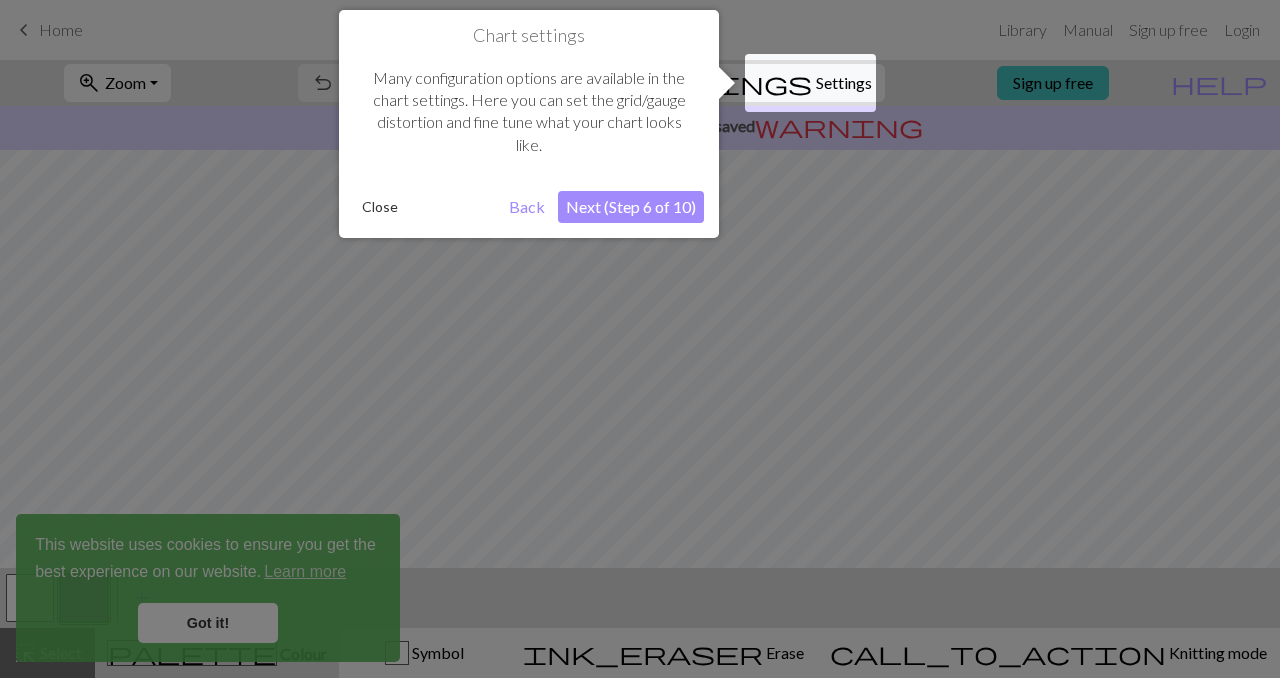 click on "Next (Step 6 of 10)" at bounding box center (631, 207) 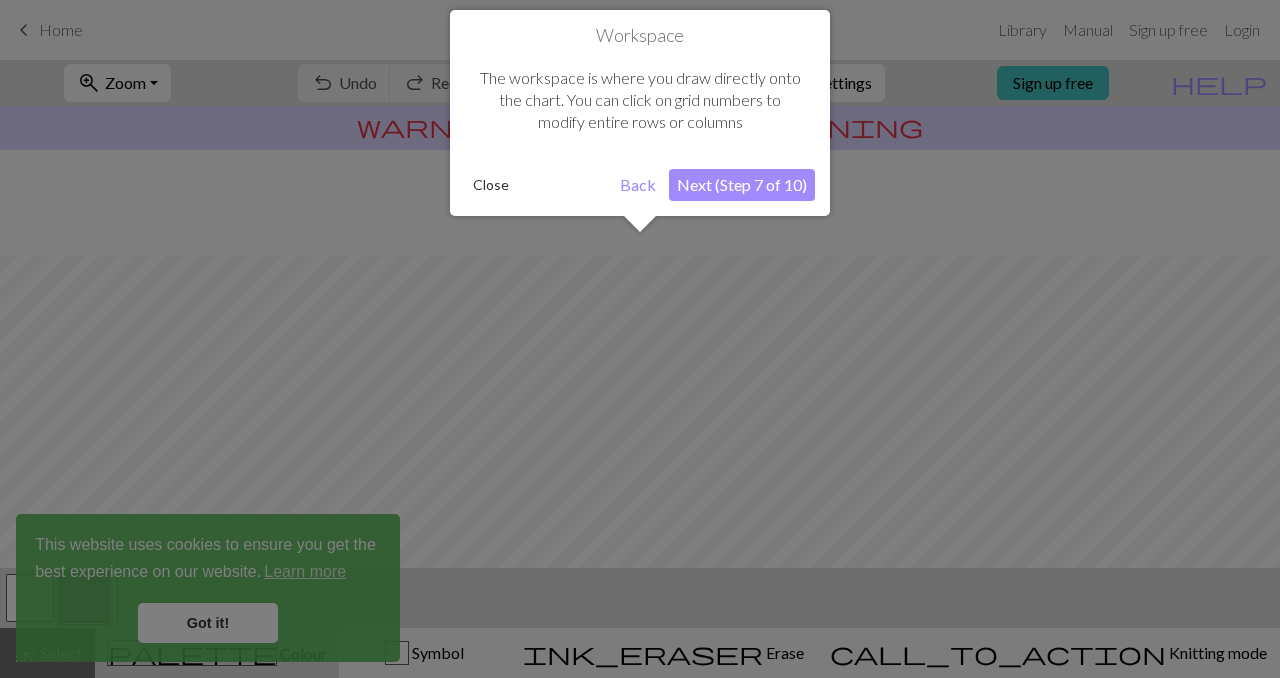 scroll, scrollTop: 120, scrollLeft: 0, axis: vertical 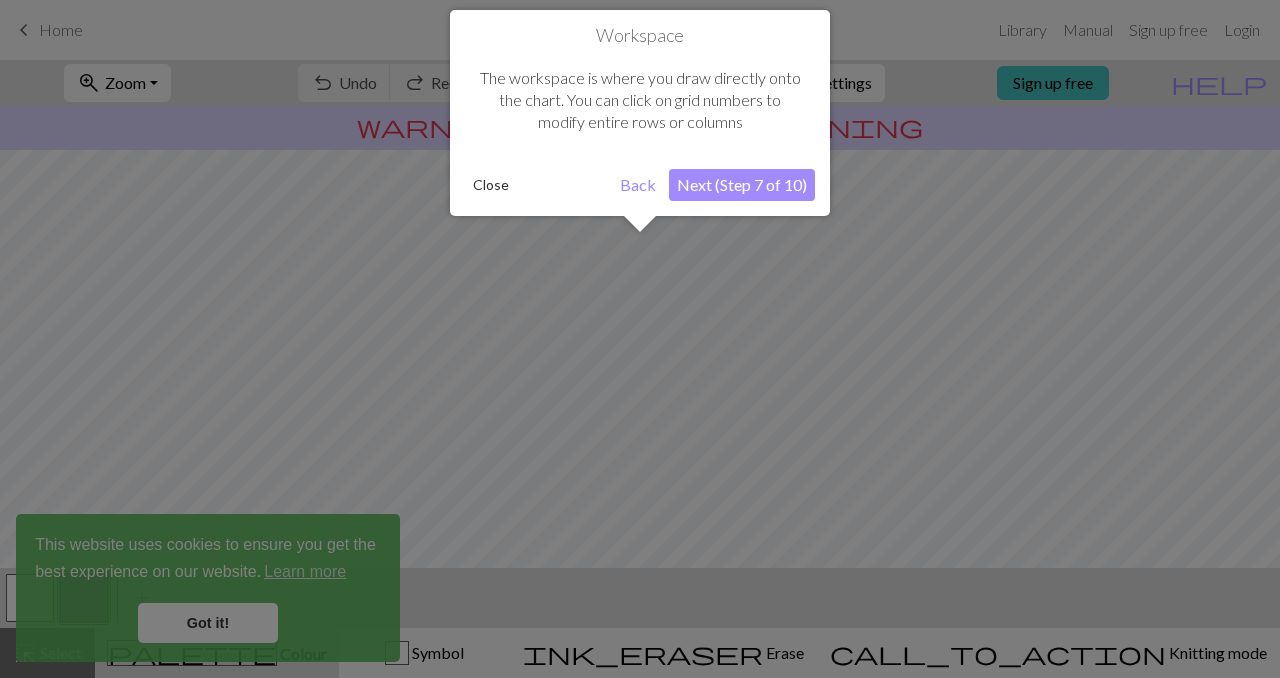 click on "Workspace The workspace is where you draw directly onto the chart. You can click on grid numbers to modify entire rows or columns Close Back Next (Step 7 of 10)" at bounding box center [640, 113] 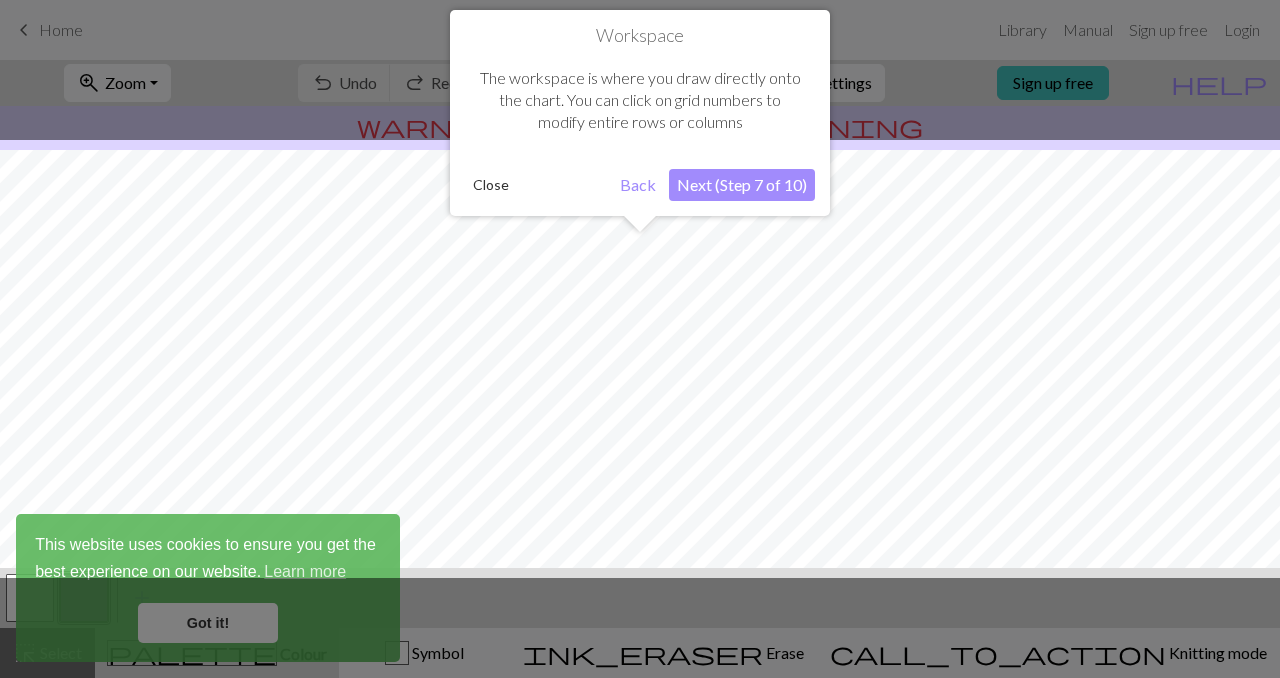 click on "Next (Step 7 of 10)" at bounding box center (742, 185) 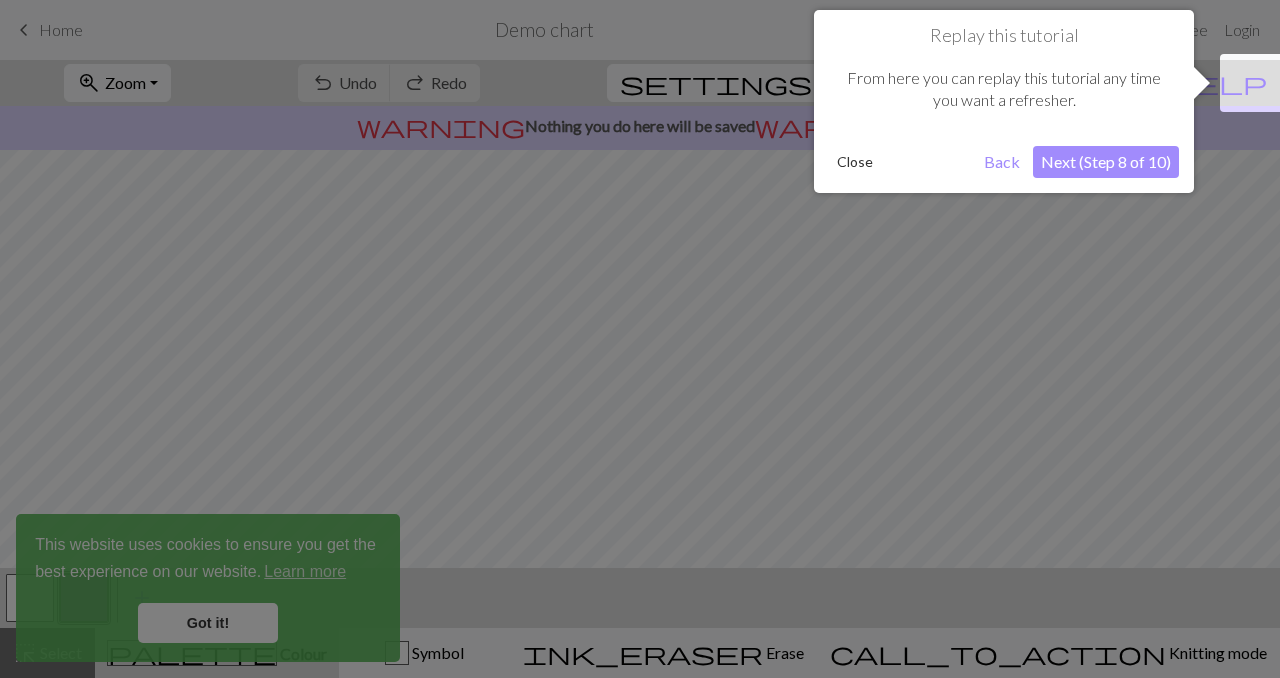 click on "Next (Step 8 of 10)" at bounding box center [1106, 162] 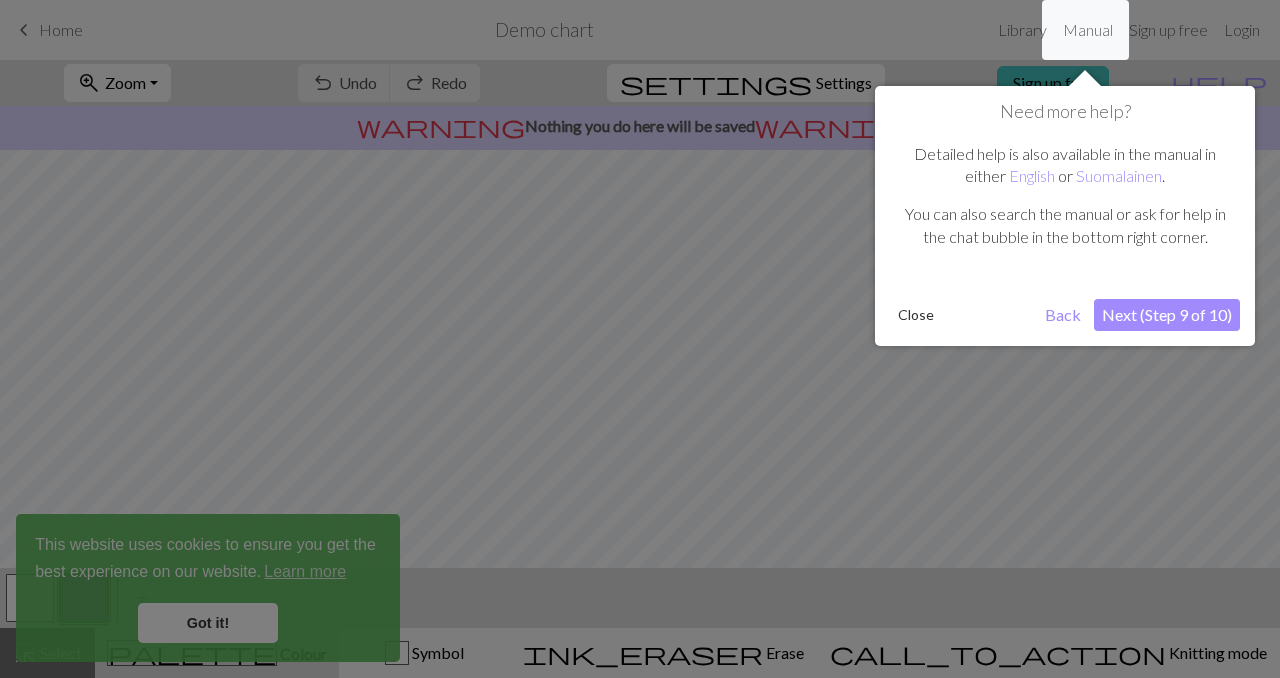 click on "Next (Step 9 of 10)" at bounding box center (1167, 315) 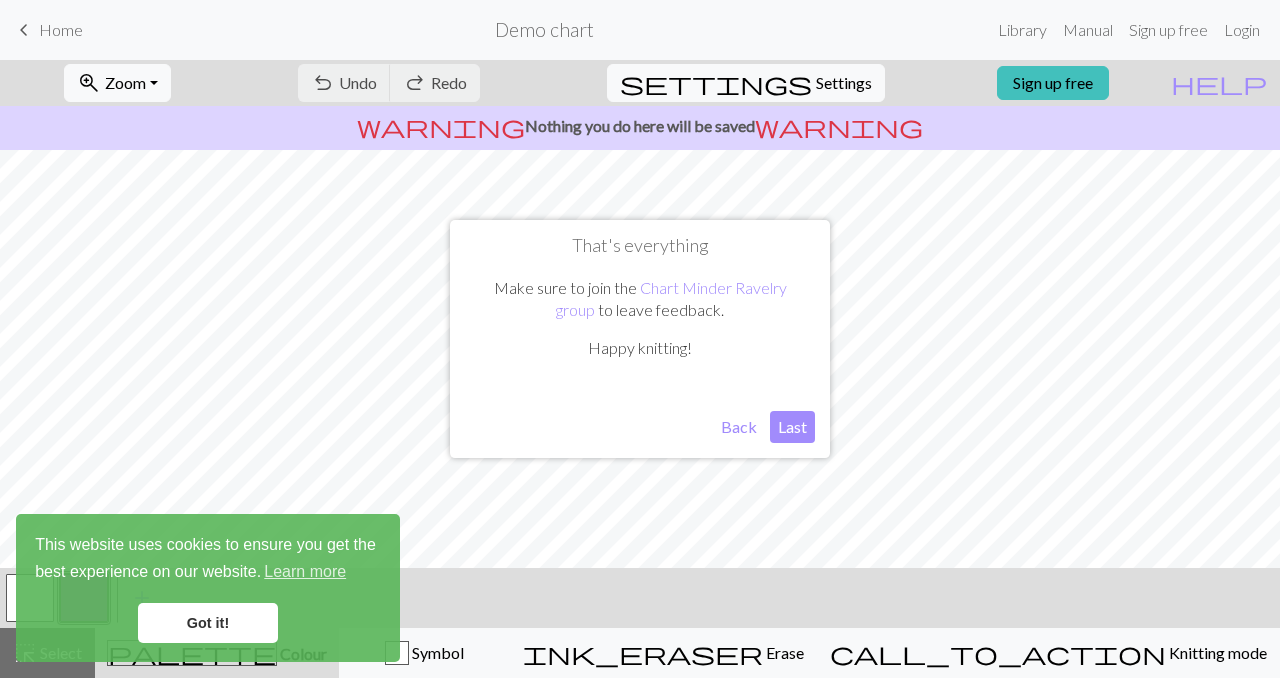click on "Last" at bounding box center [792, 427] 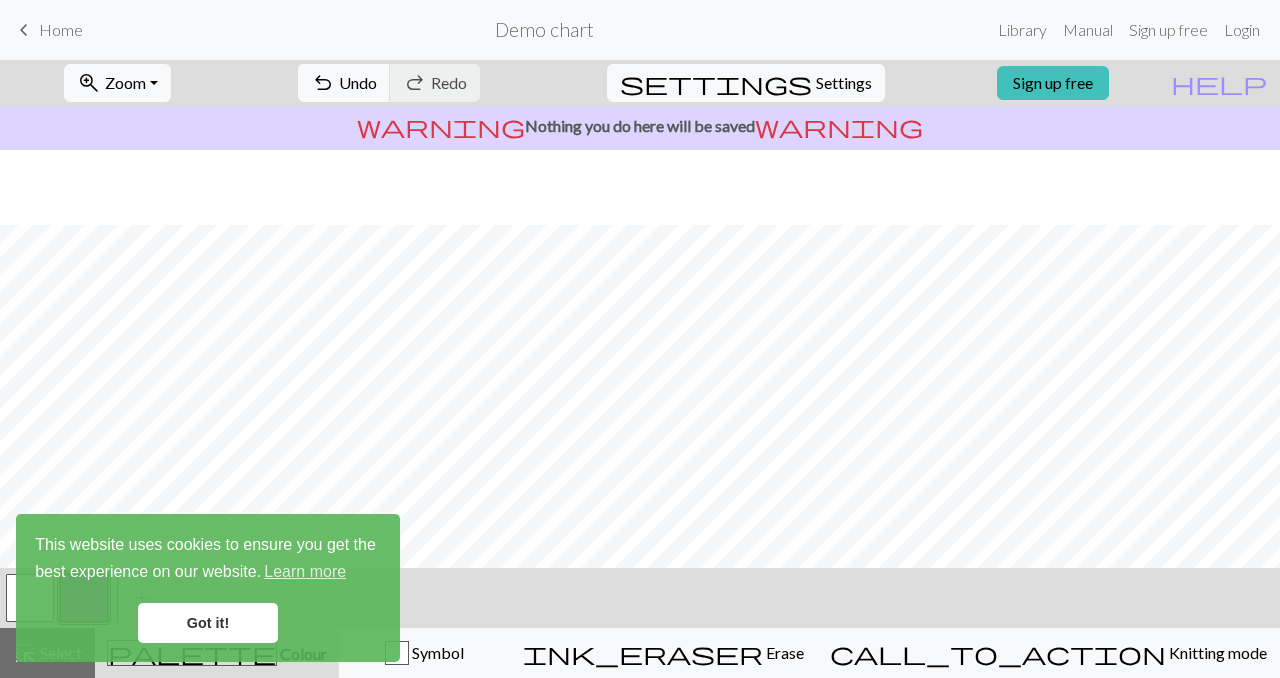 scroll, scrollTop: 31, scrollLeft: 0, axis: vertical 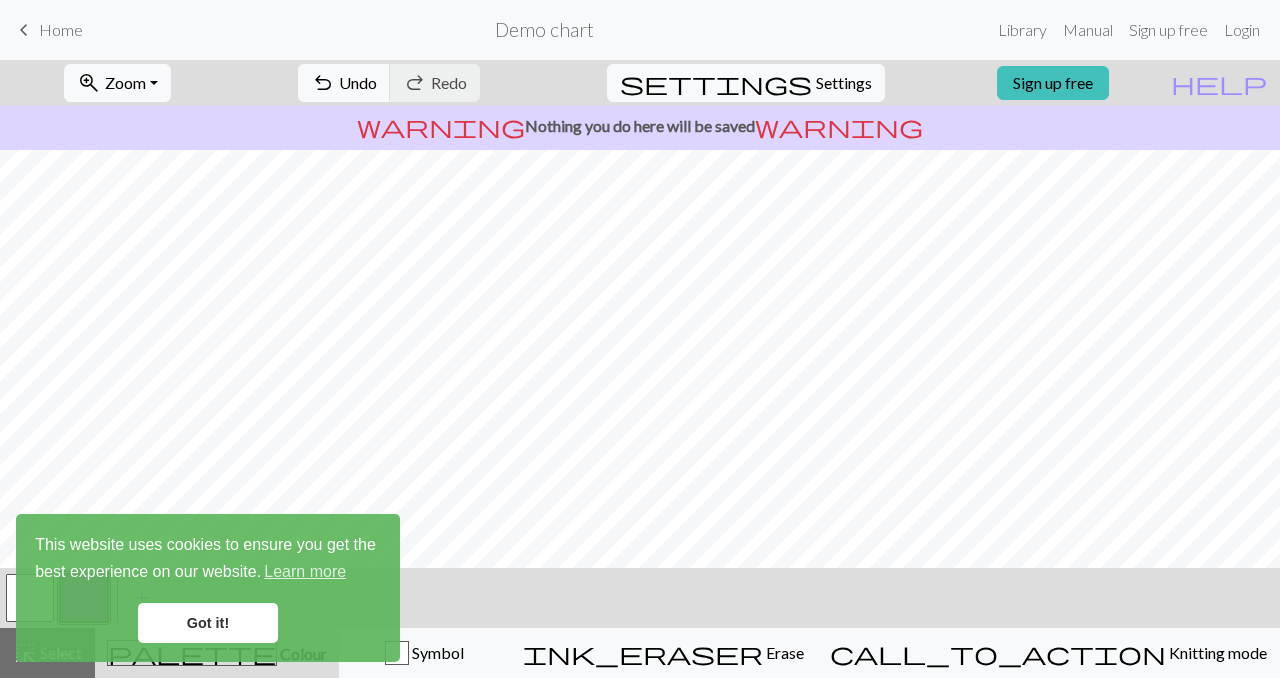 click on "Got it!" at bounding box center (208, 623) 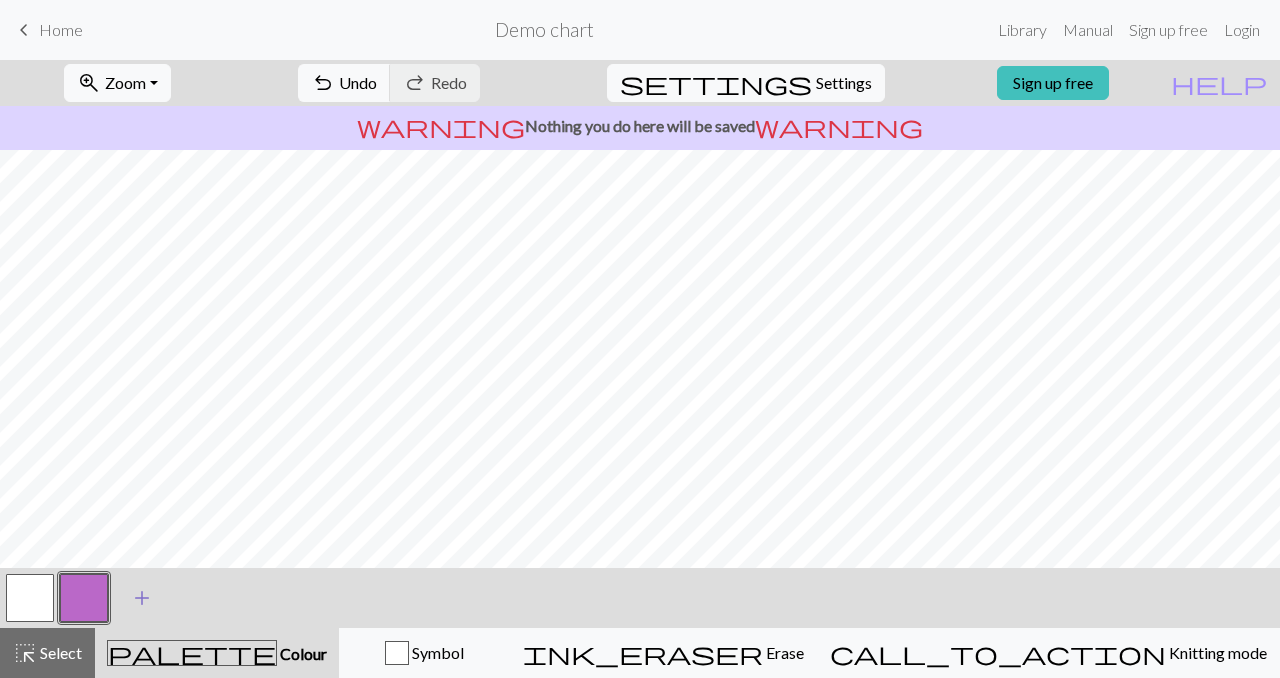 click on "add" at bounding box center [142, 598] 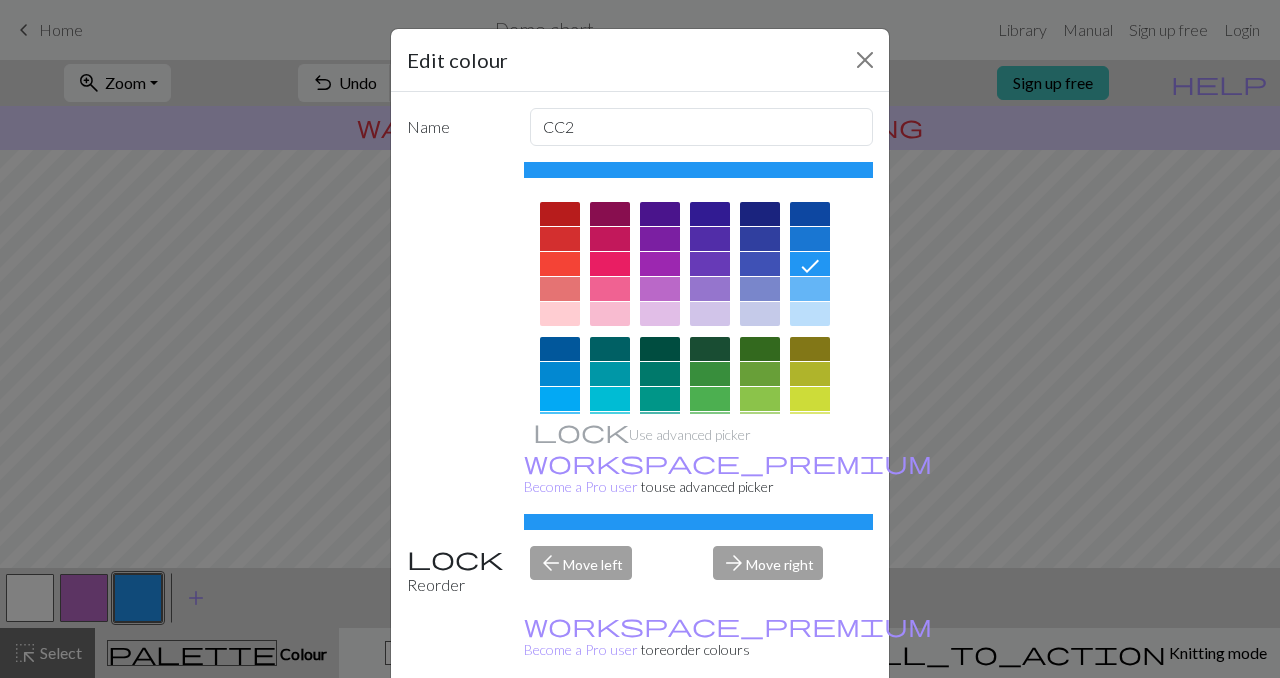 click on "Cancel" at bounding box center (836, 729) 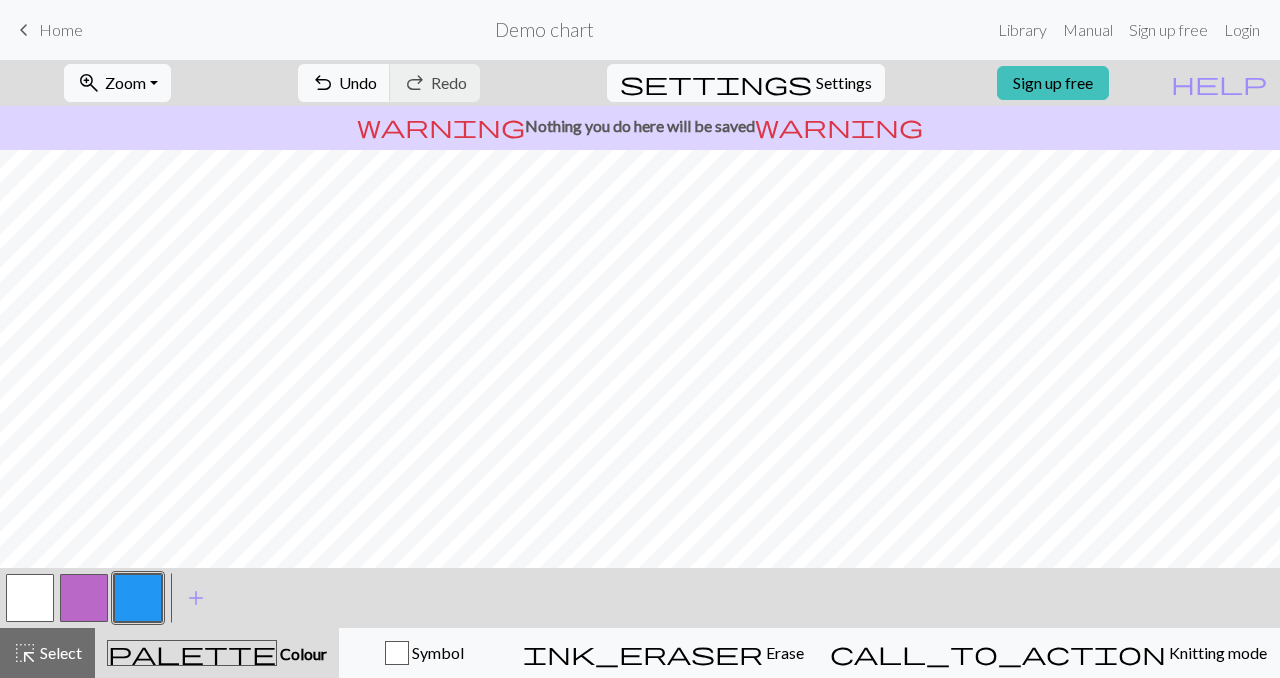 click on "Home" at bounding box center (61, 29) 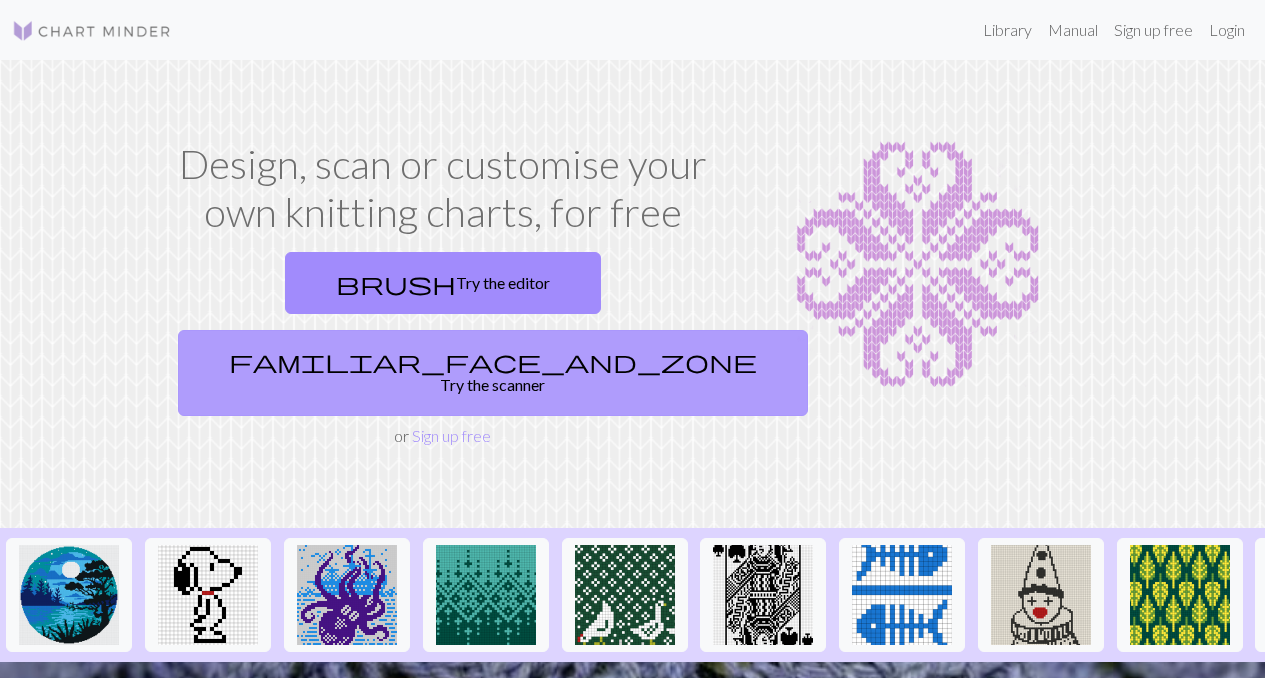 click on "familiar_face_and_zone  Try the scanner" at bounding box center [493, 373] 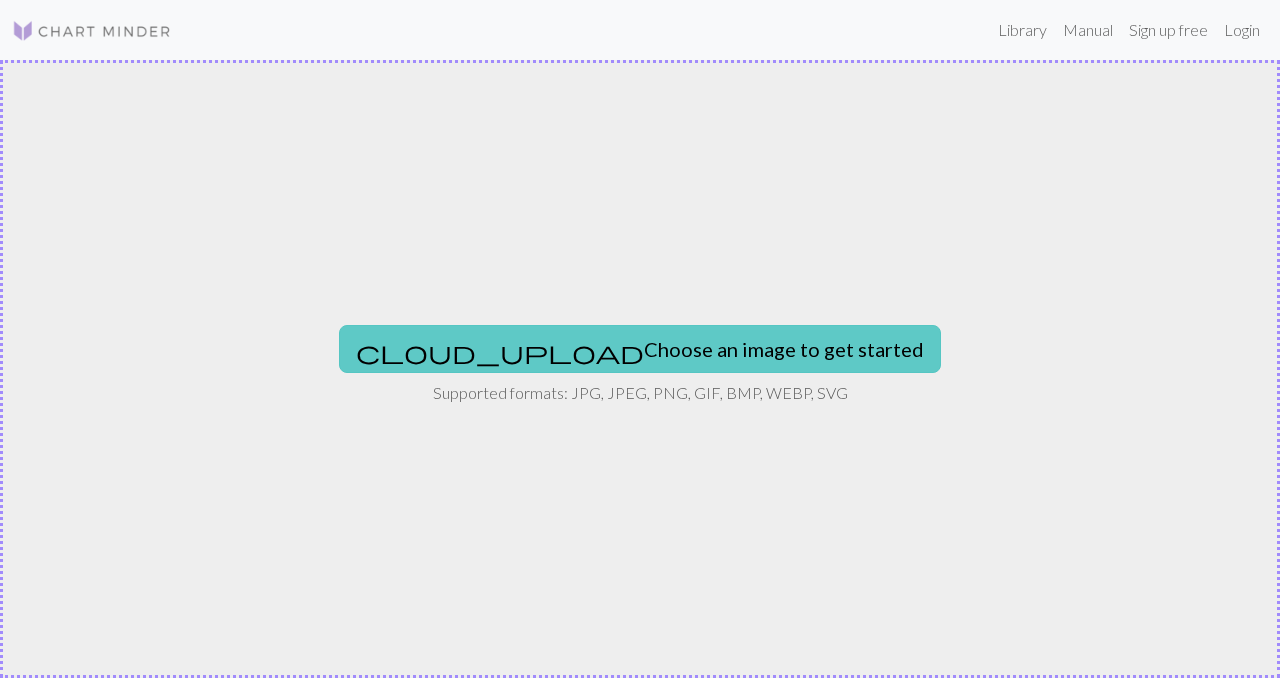 click on "cloud_upload  Choose an image to get started" at bounding box center (640, 349) 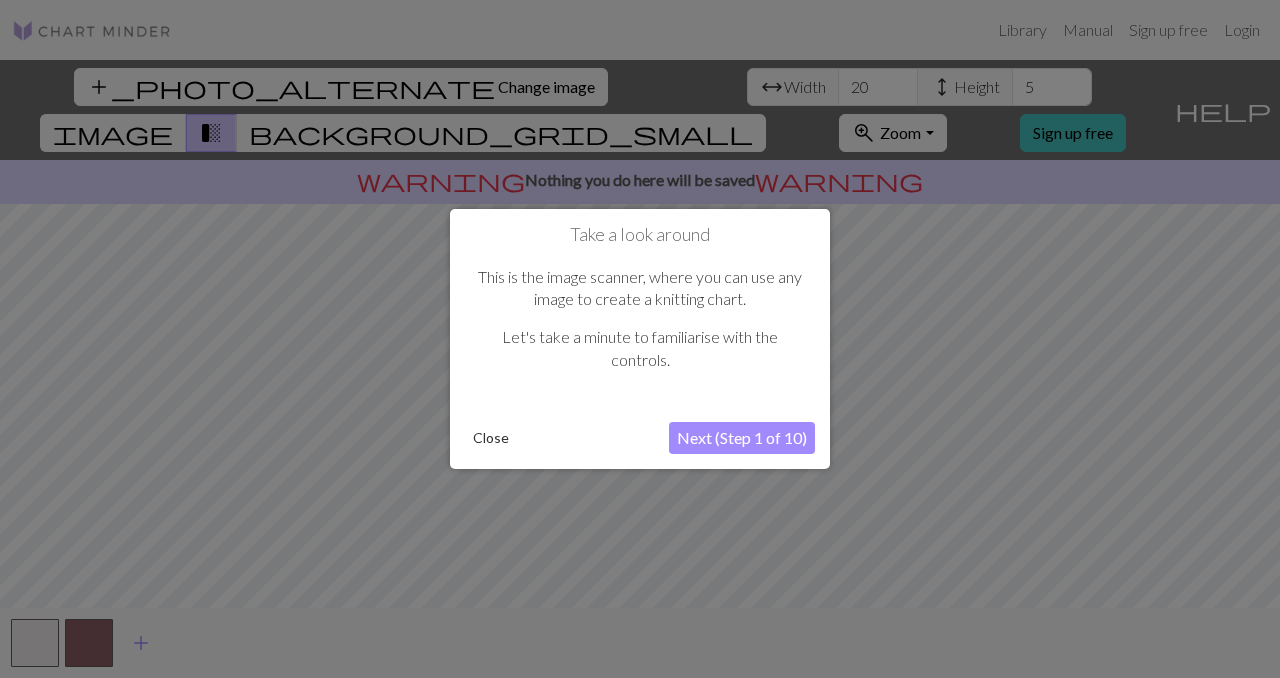 click on "Next (Step 1 of 10)" at bounding box center (742, 438) 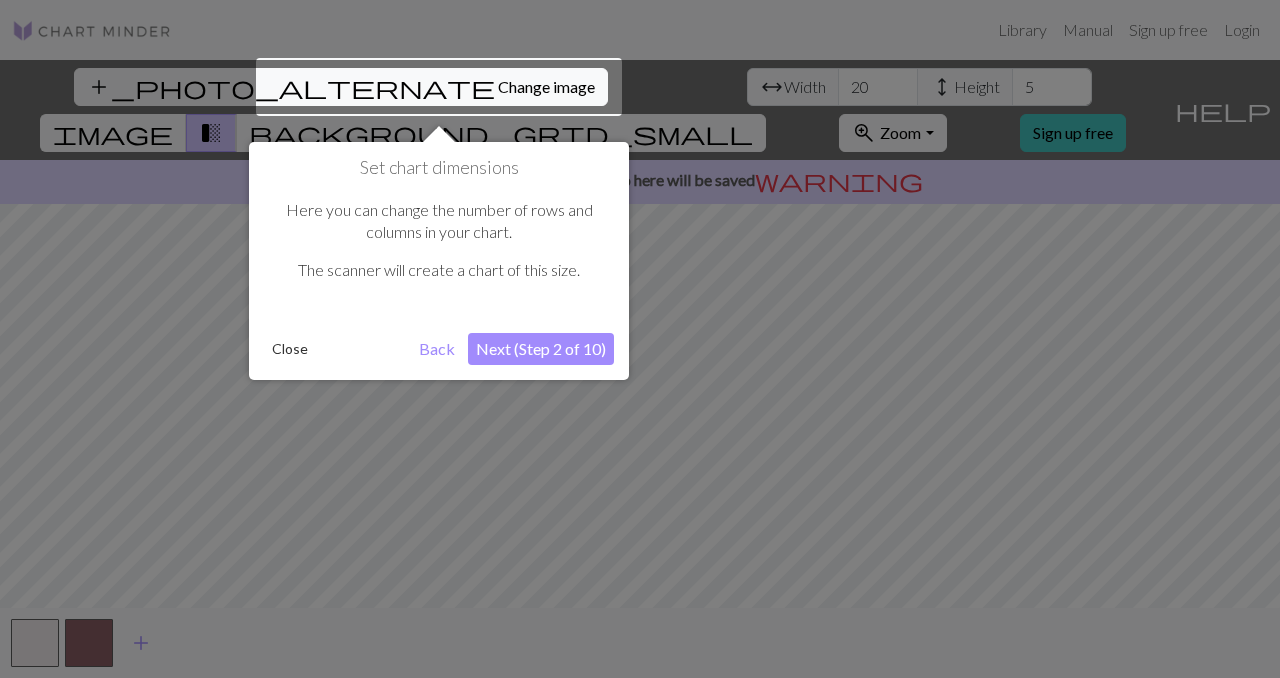 click on "Next (Step 2 of 10)" at bounding box center (541, 349) 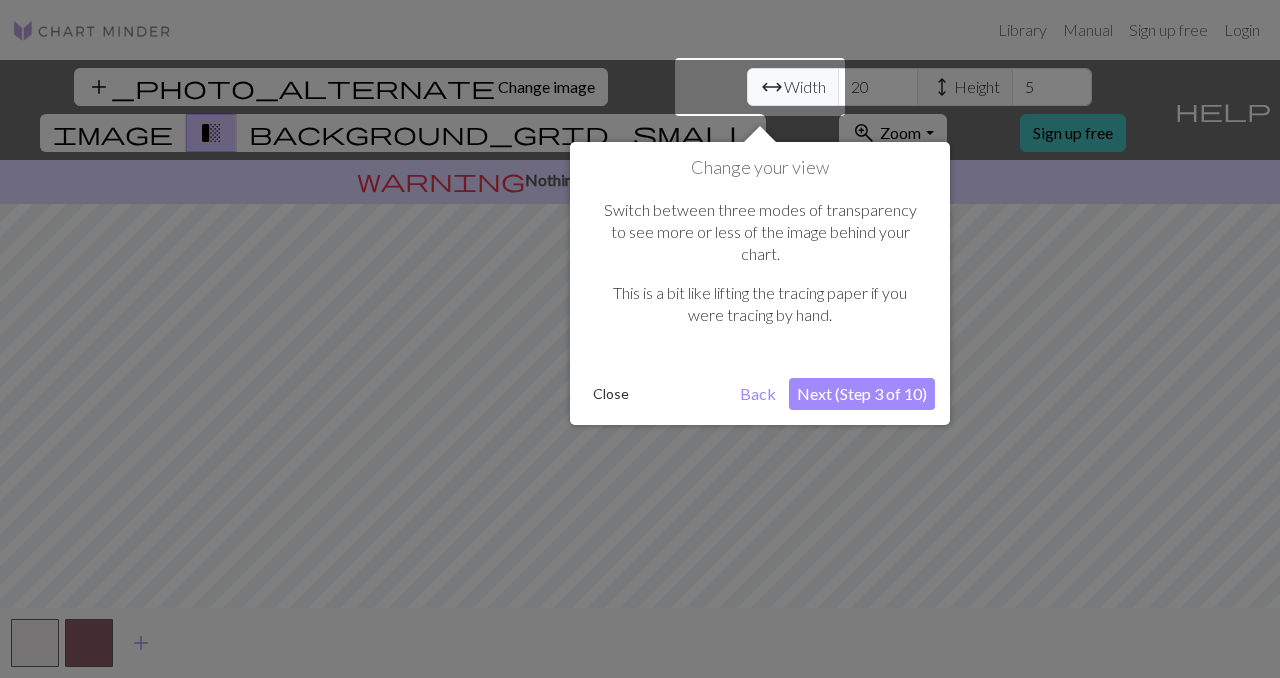 click on "Next (Step 3 of 10)" at bounding box center [862, 394] 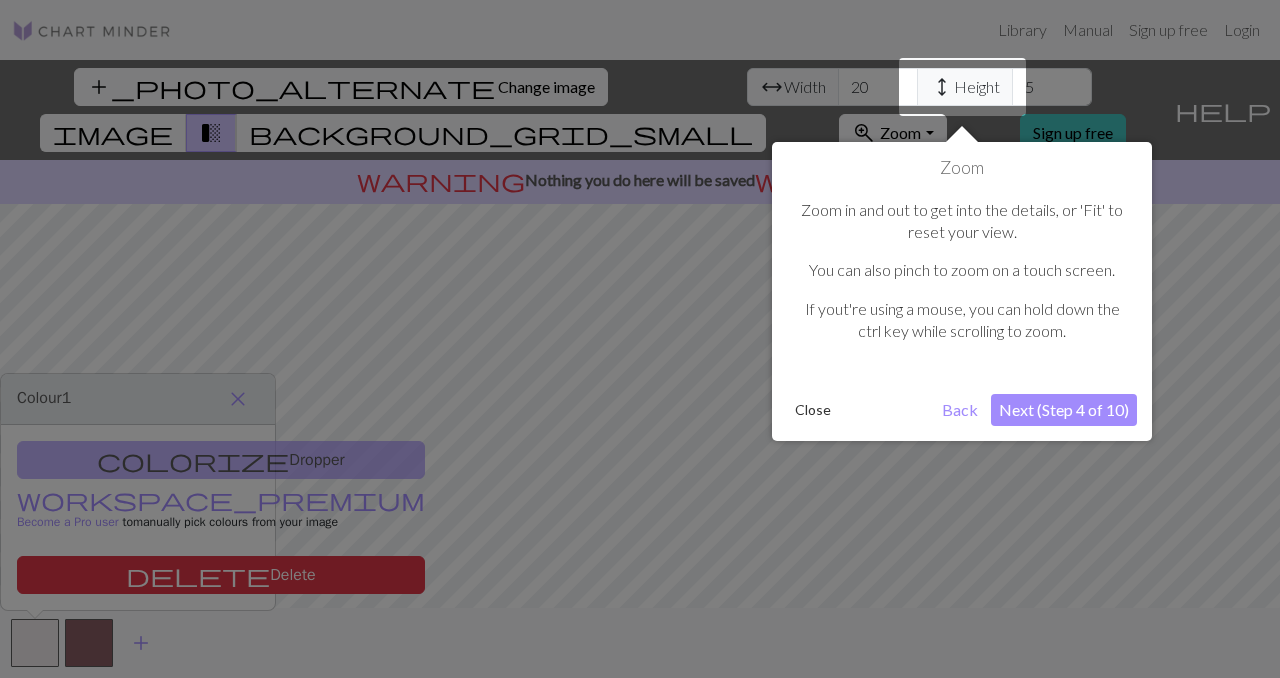 click on "Next (Step 4 of 10)" at bounding box center (1064, 410) 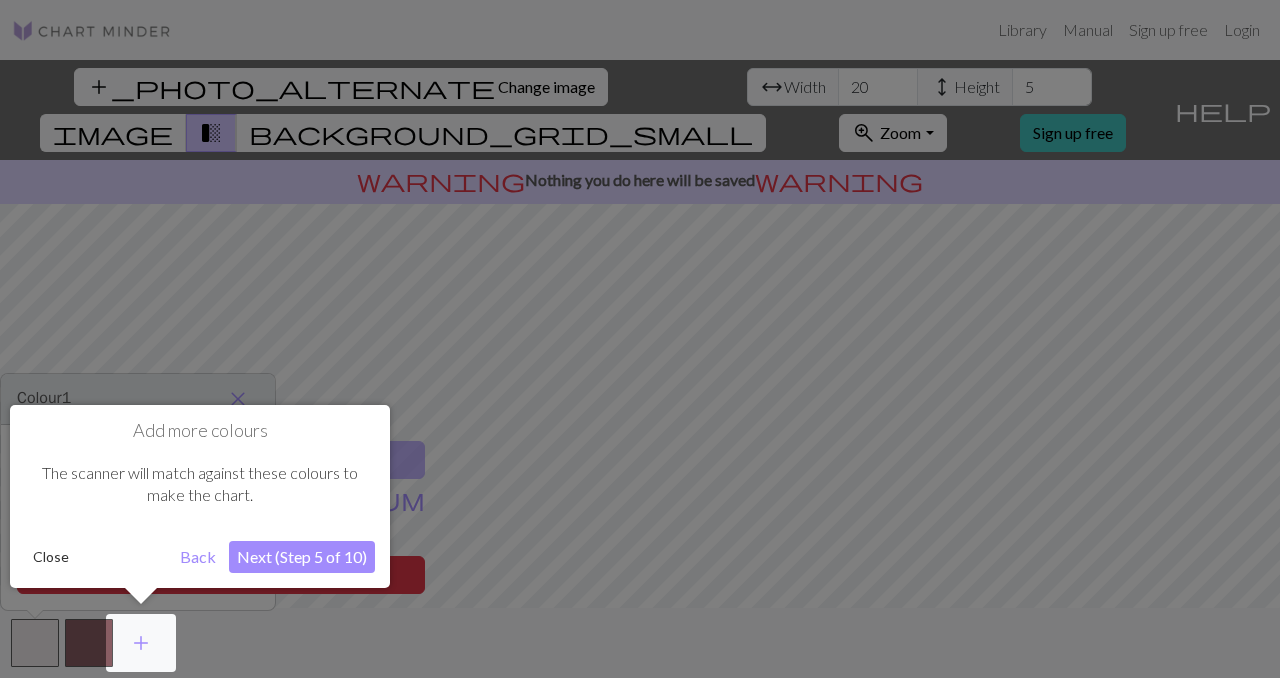 click on "Next (Step 5 of 10)" at bounding box center (302, 557) 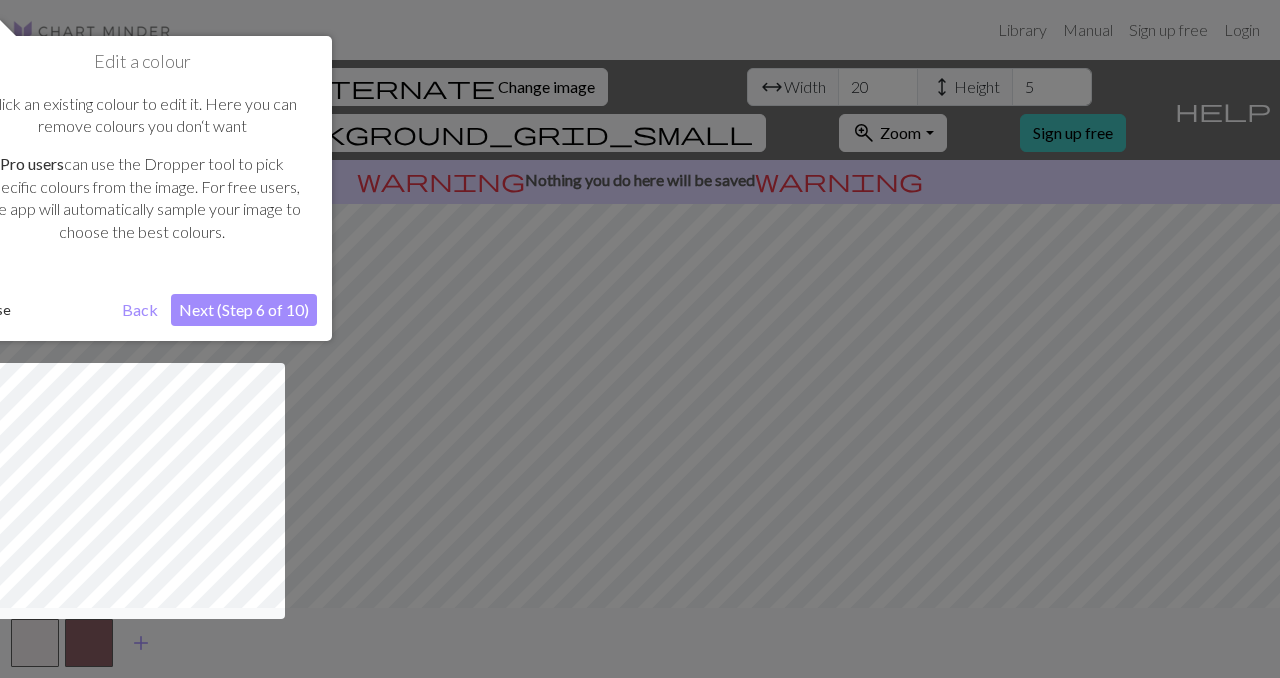 click on "Next (Step 6 of 10)" at bounding box center (244, 310) 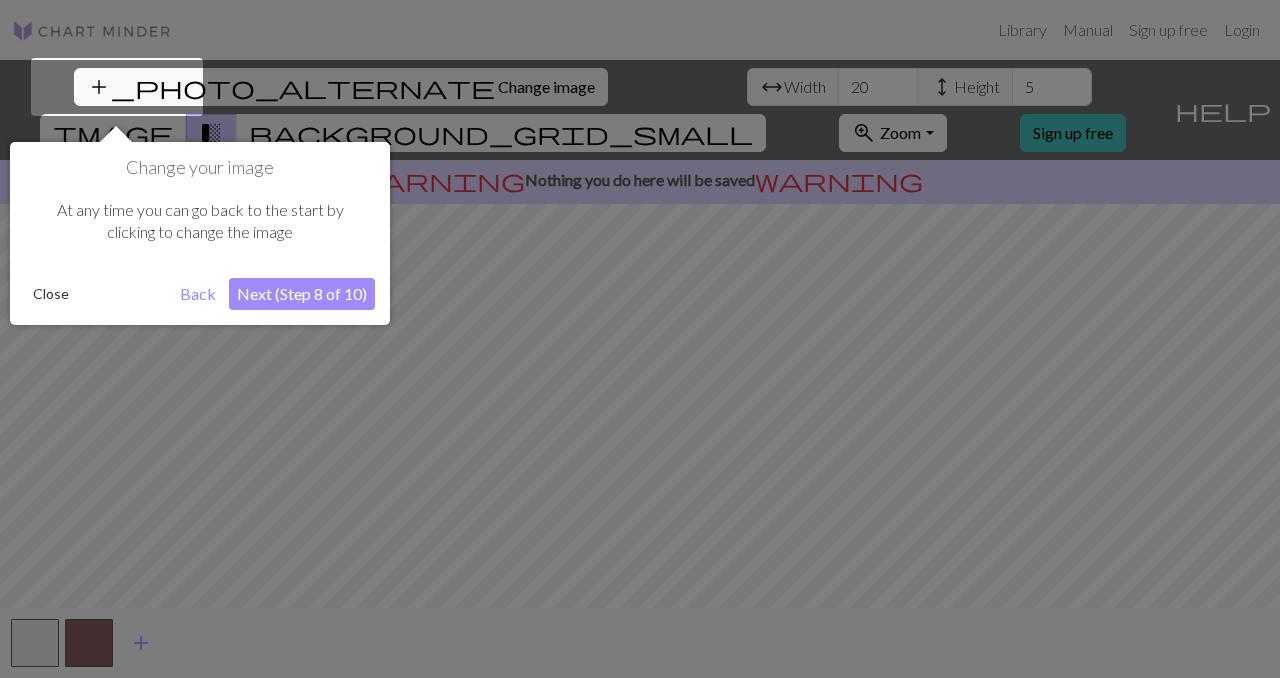 click on "Change your image At any time you can go back to the start by clicking to change the image Close Back Next (Step 8 of 10)" at bounding box center (200, 233) 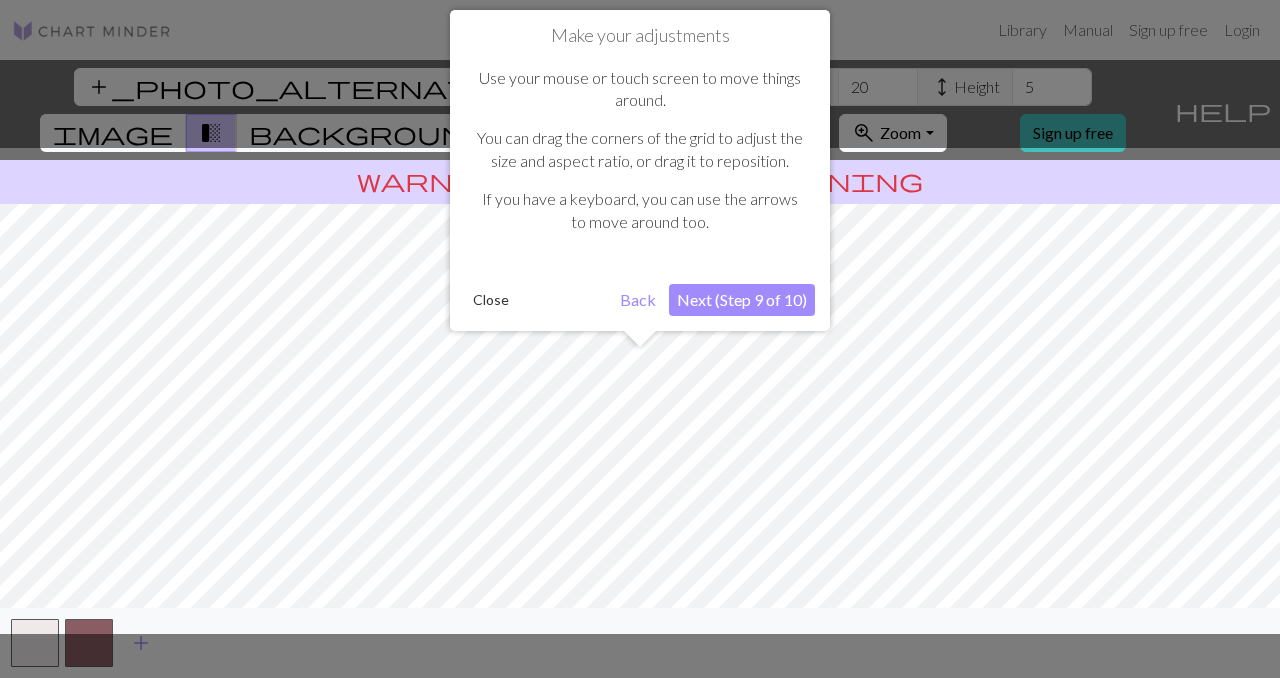 click on "Next (Step 9 of 10)" at bounding box center [742, 300] 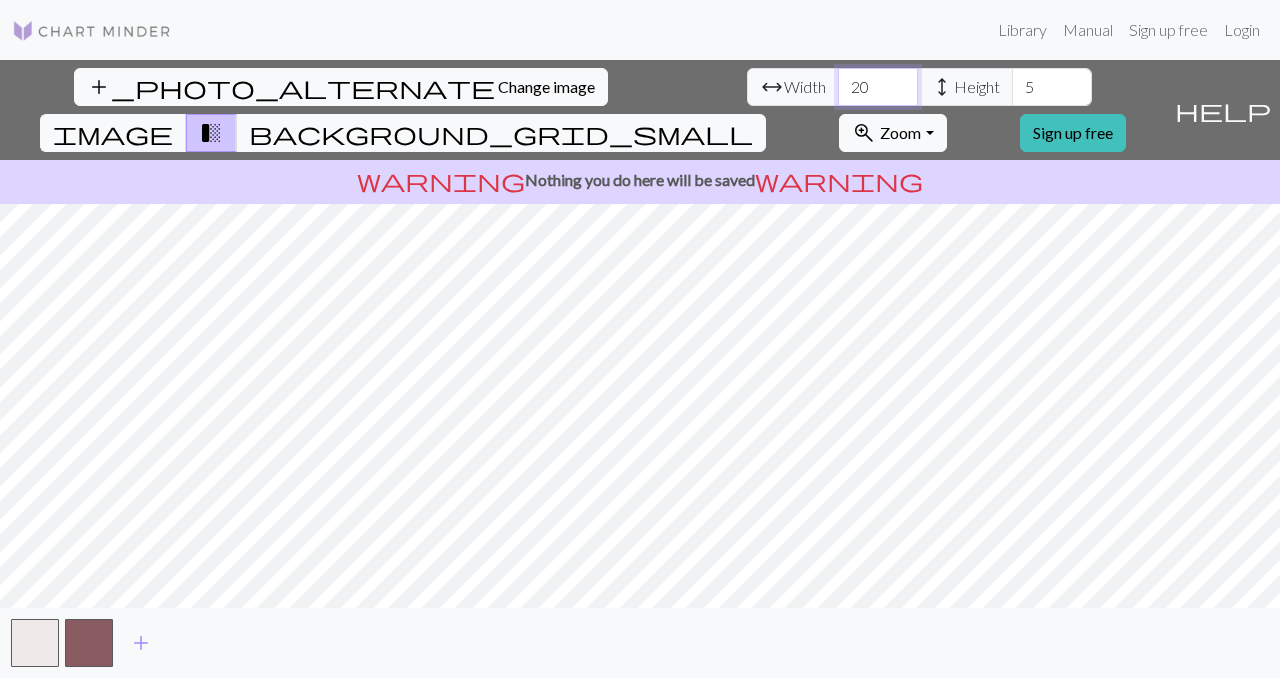 click on "20" at bounding box center [878, 87] 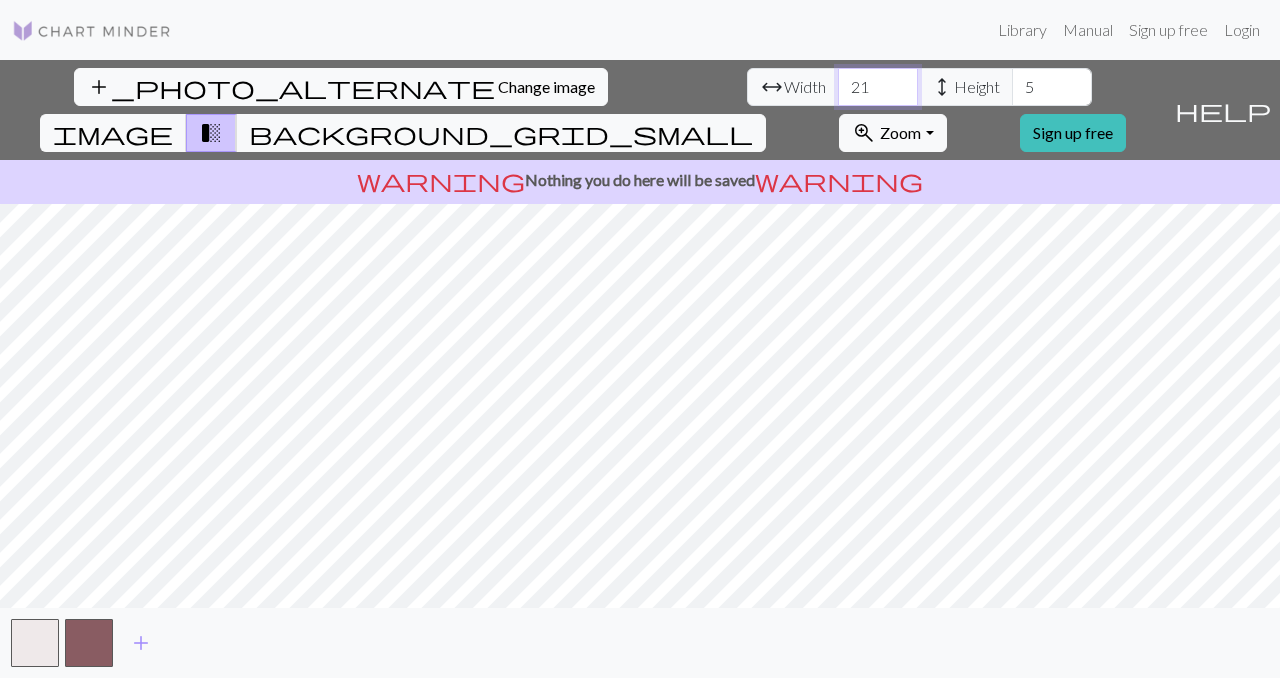click on "21" at bounding box center [878, 87] 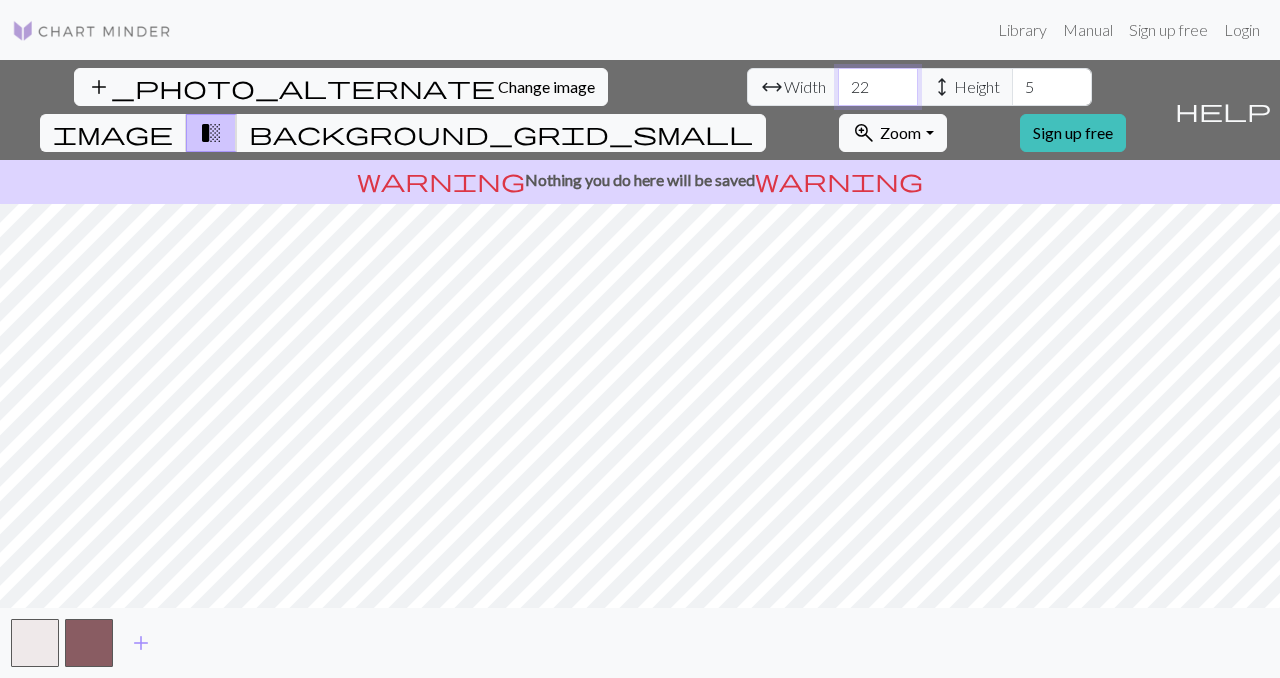 click on "22" at bounding box center [878, 87] 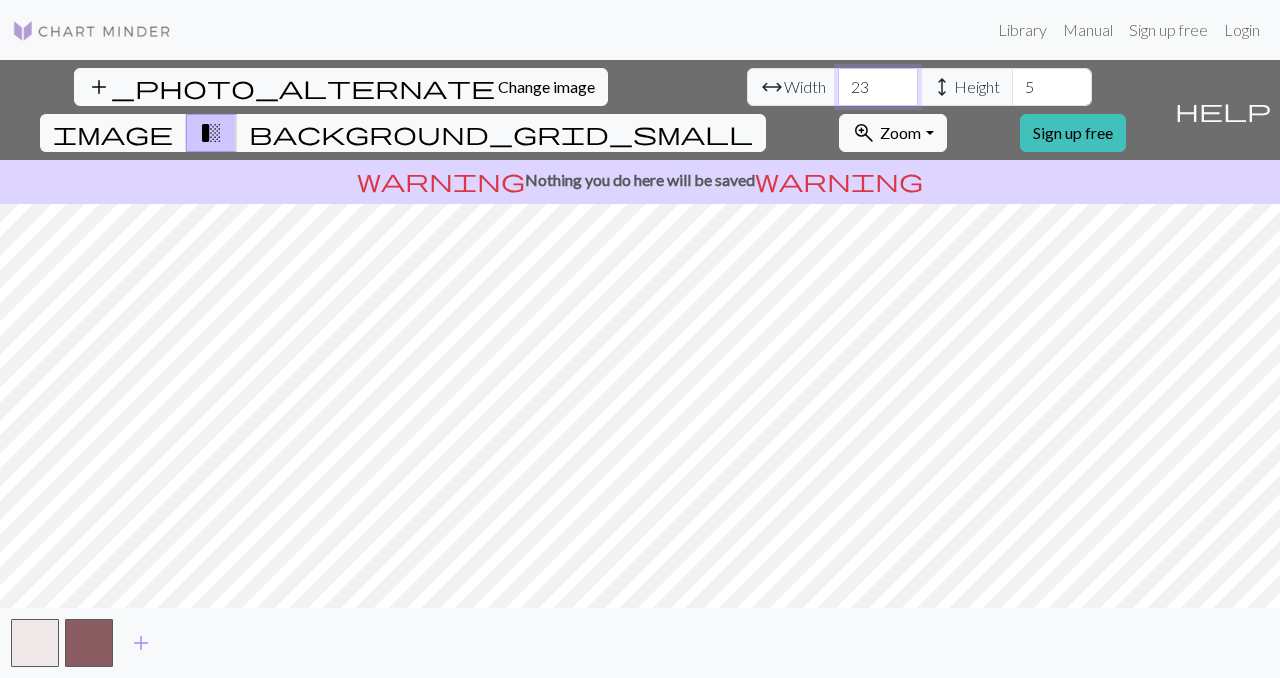 click on "23" at bounding box center [878, 87] 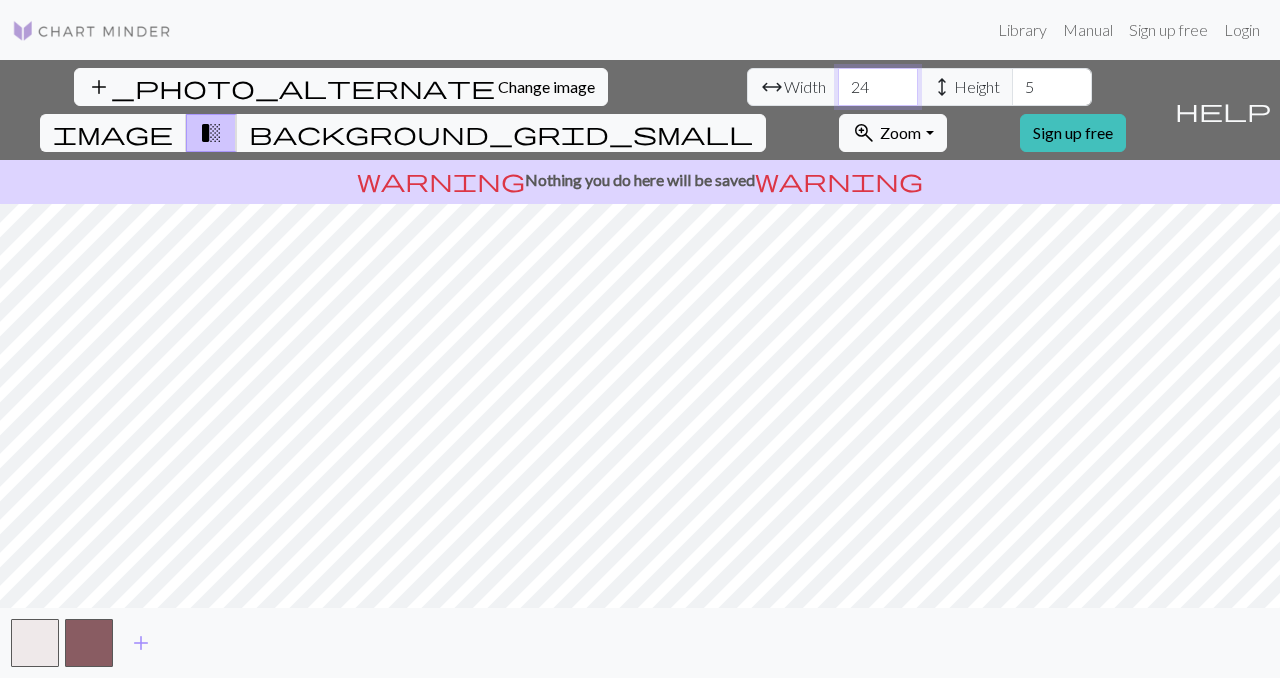 click on "24" at bounding box center [878, 87] 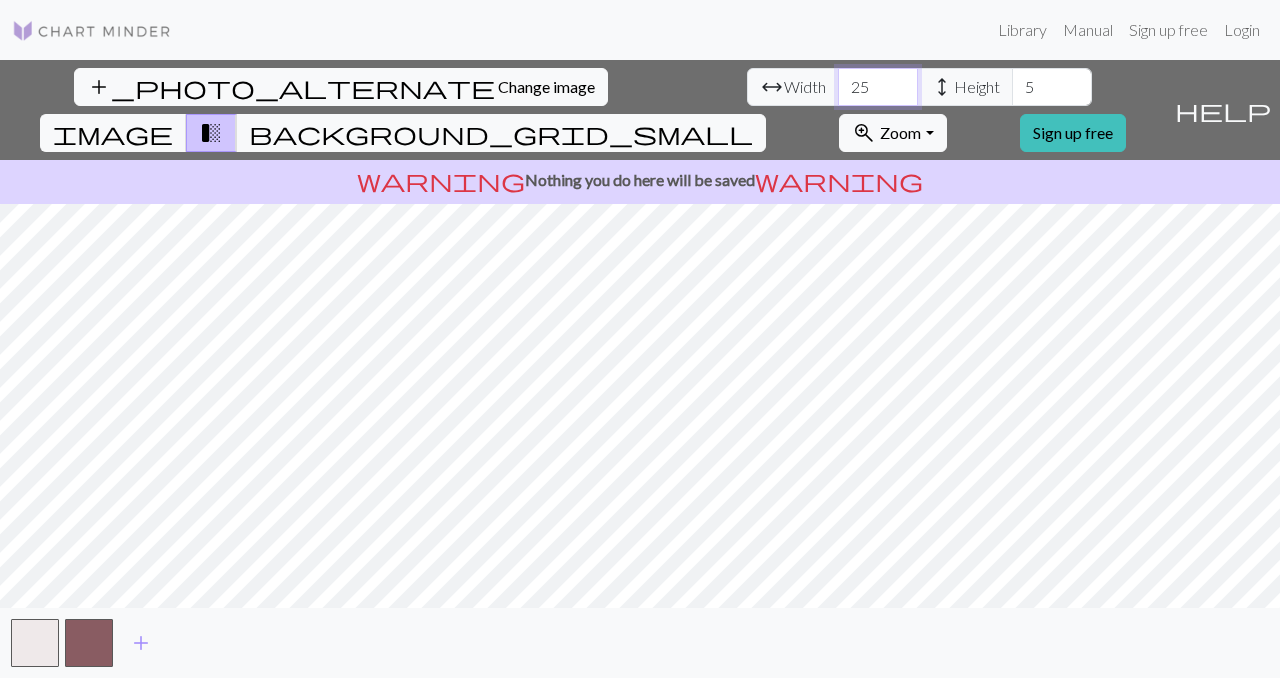 click on "25" at bounding box center (878, 87) 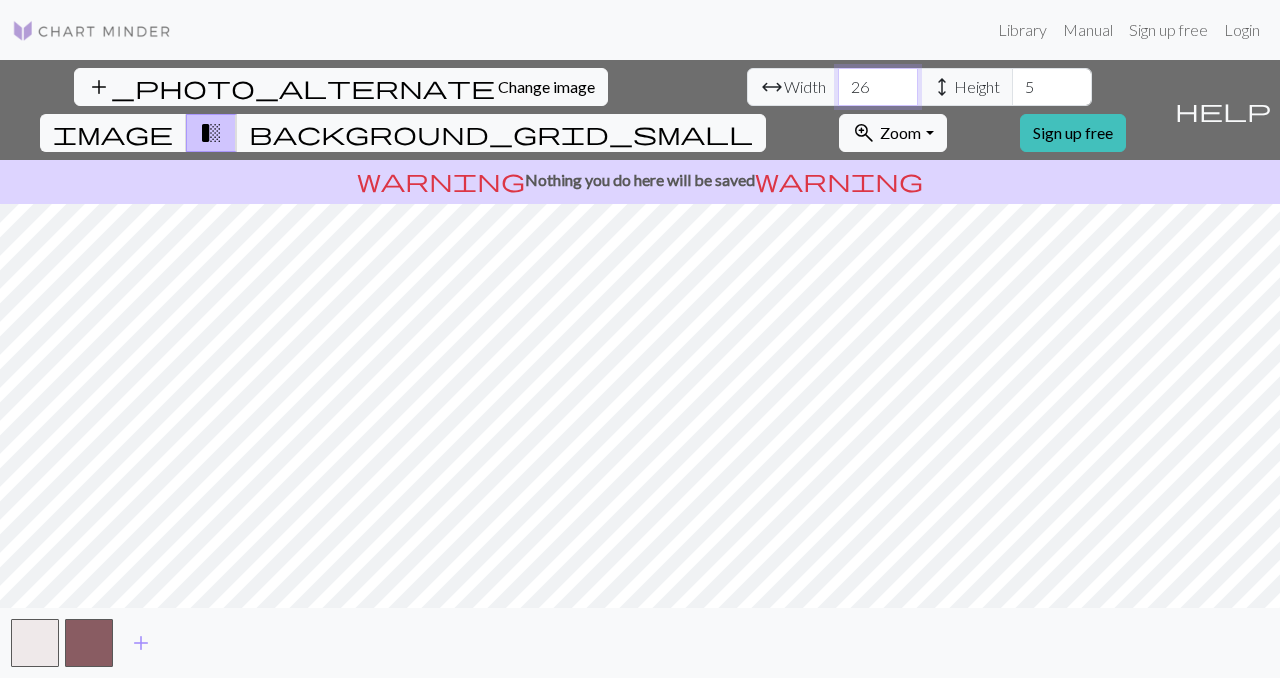click on "26" at bounding box center (878, 87) 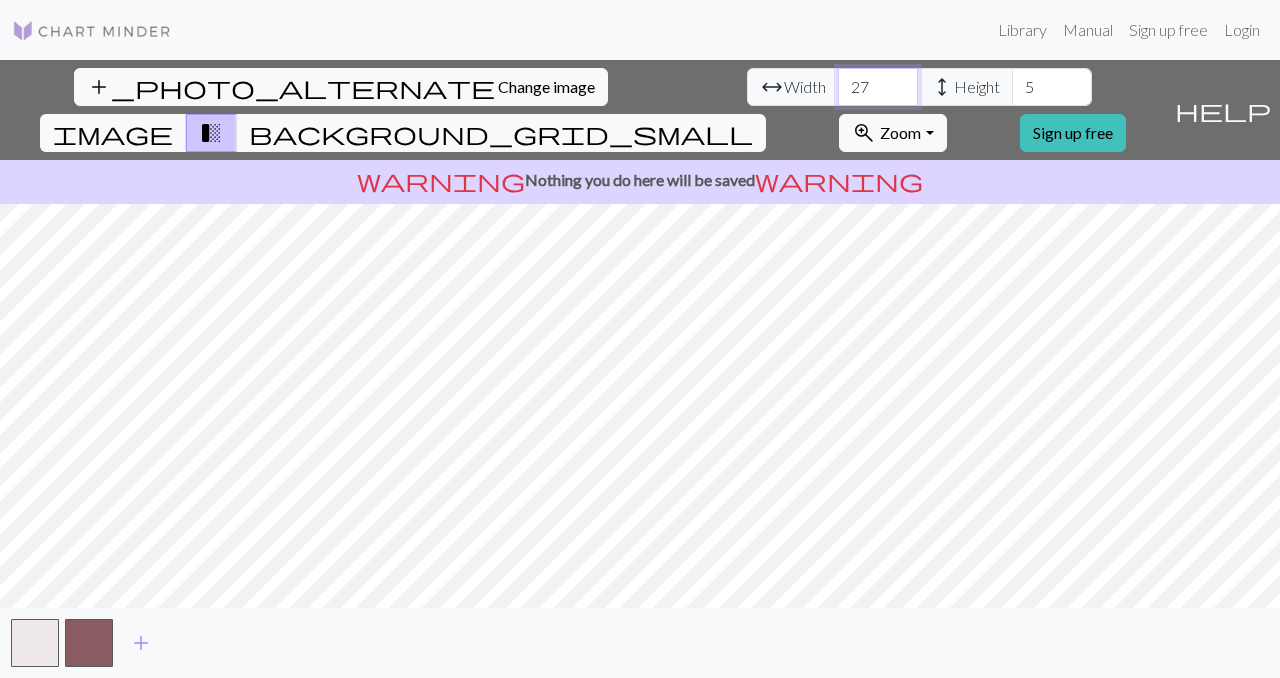 click on "27" at bounding box center (878, 87) 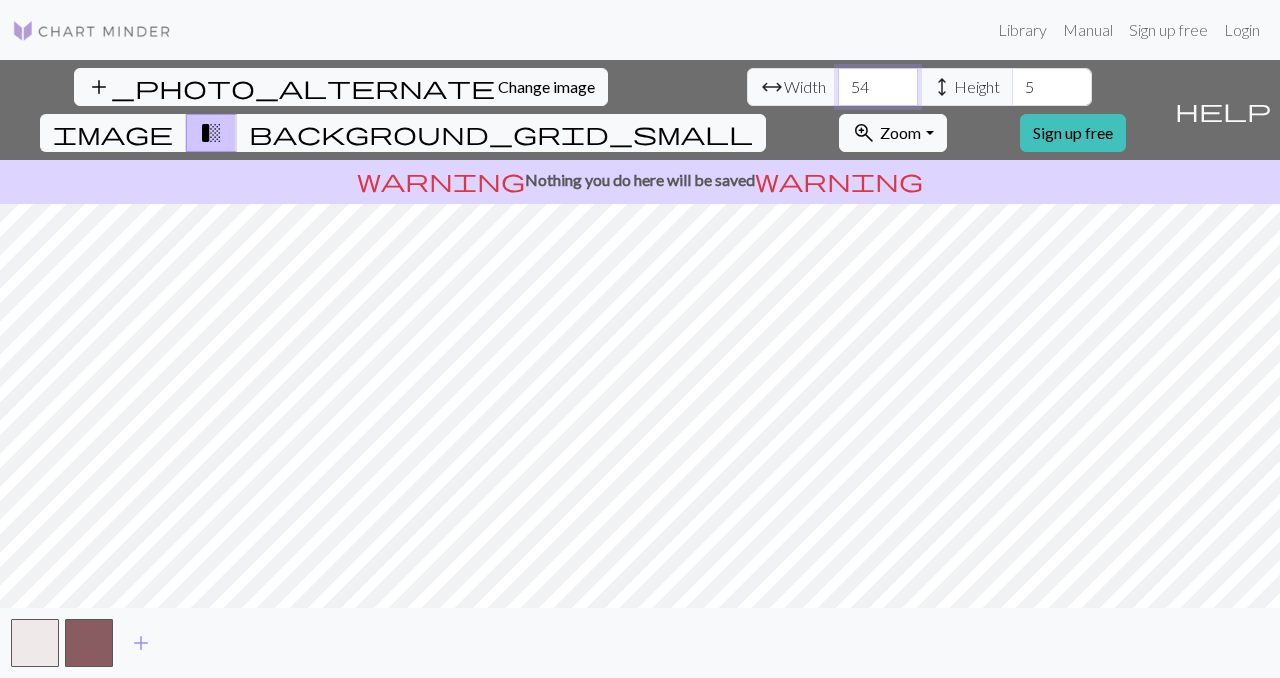 type on "54" 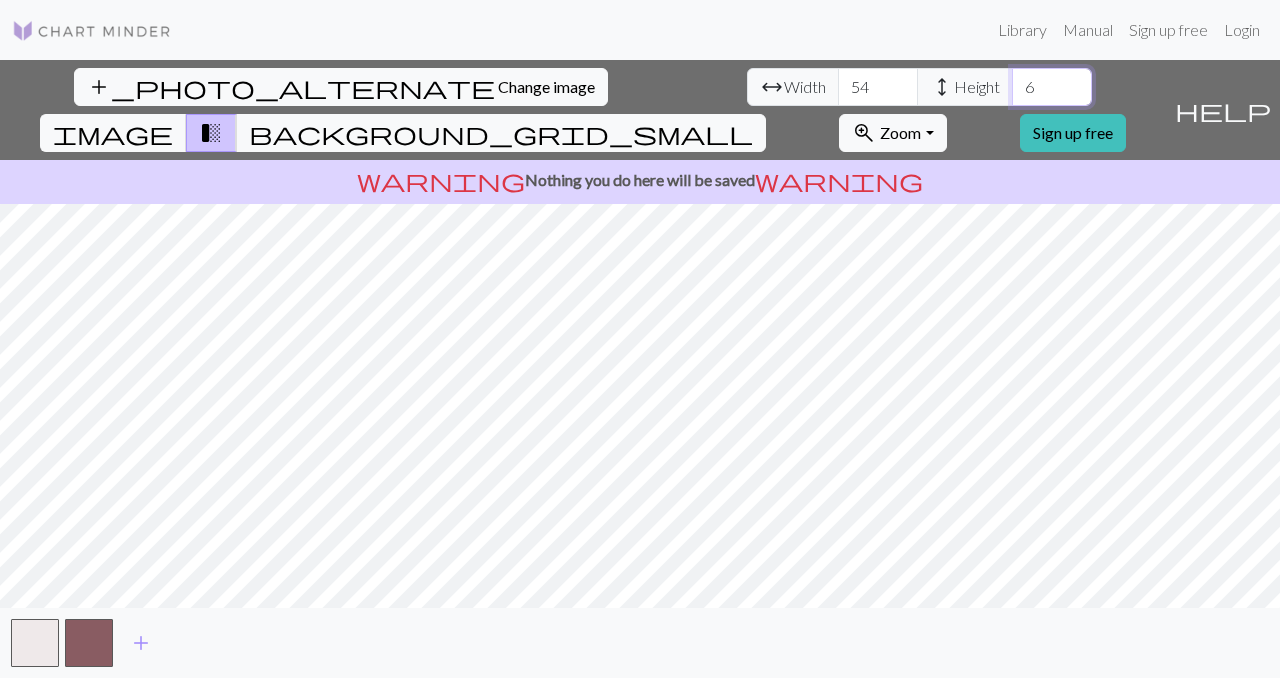 click on "6" at bounding box center [1052, 87] 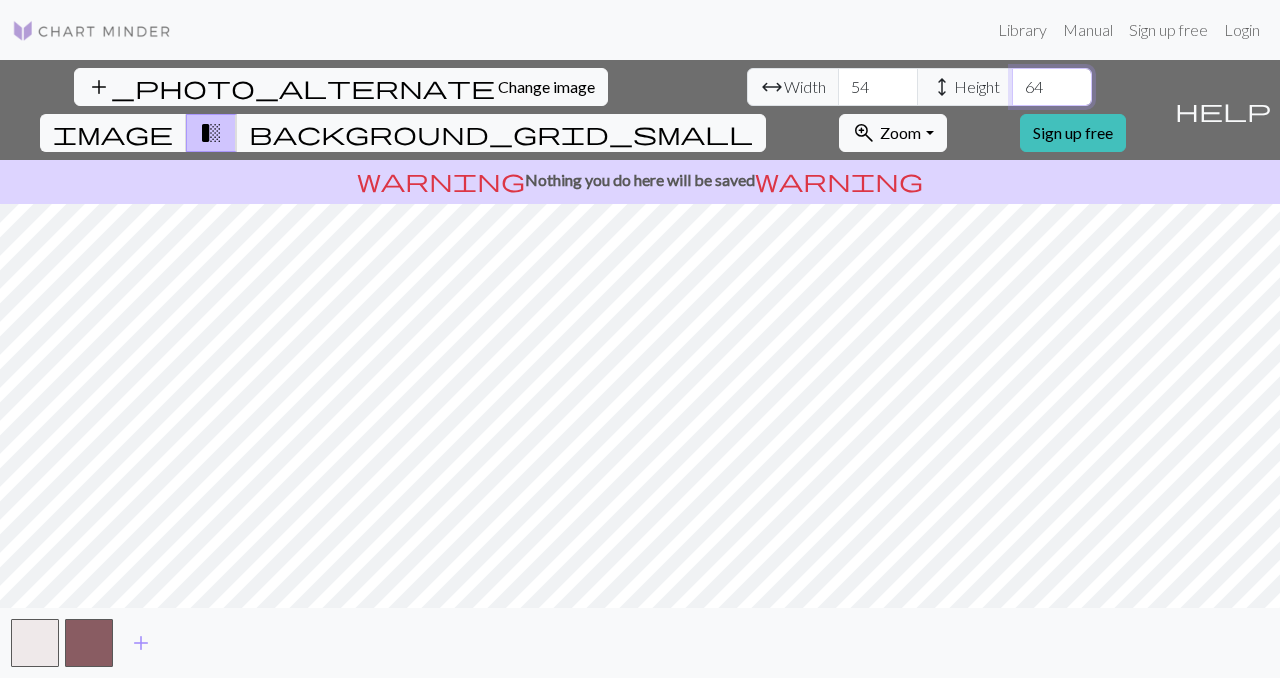 type on "65" 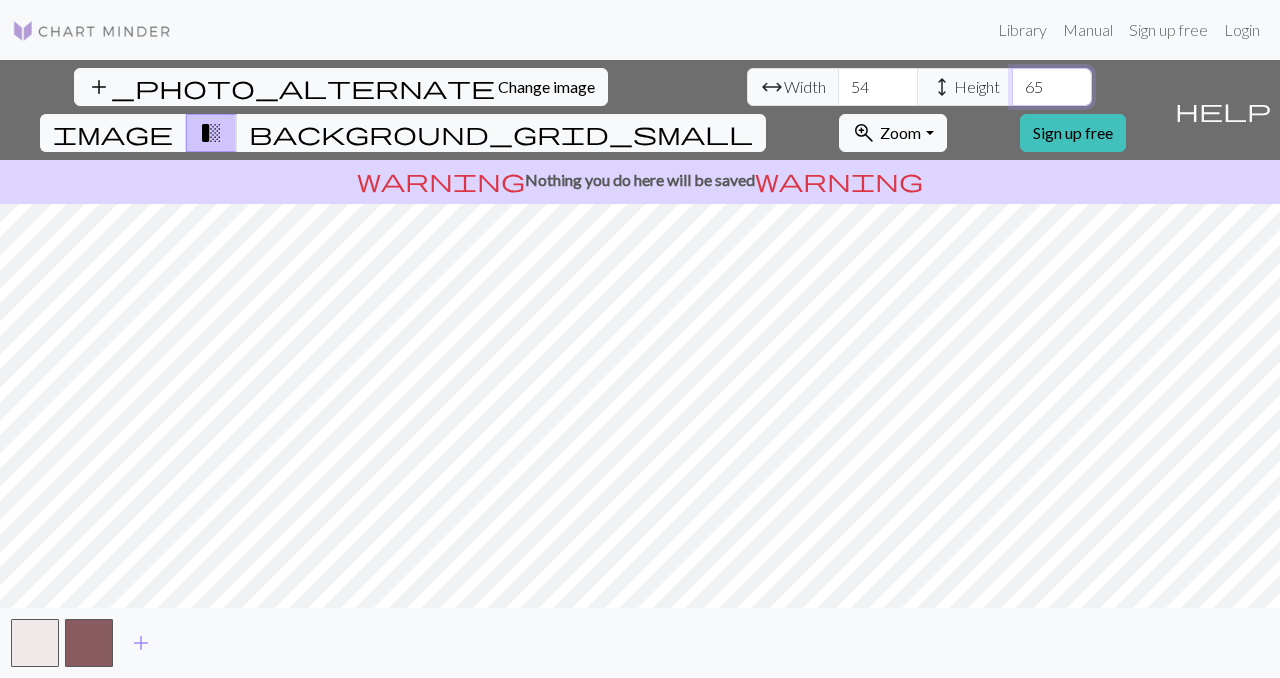 click on "65" at bounding box center (1052, 87) 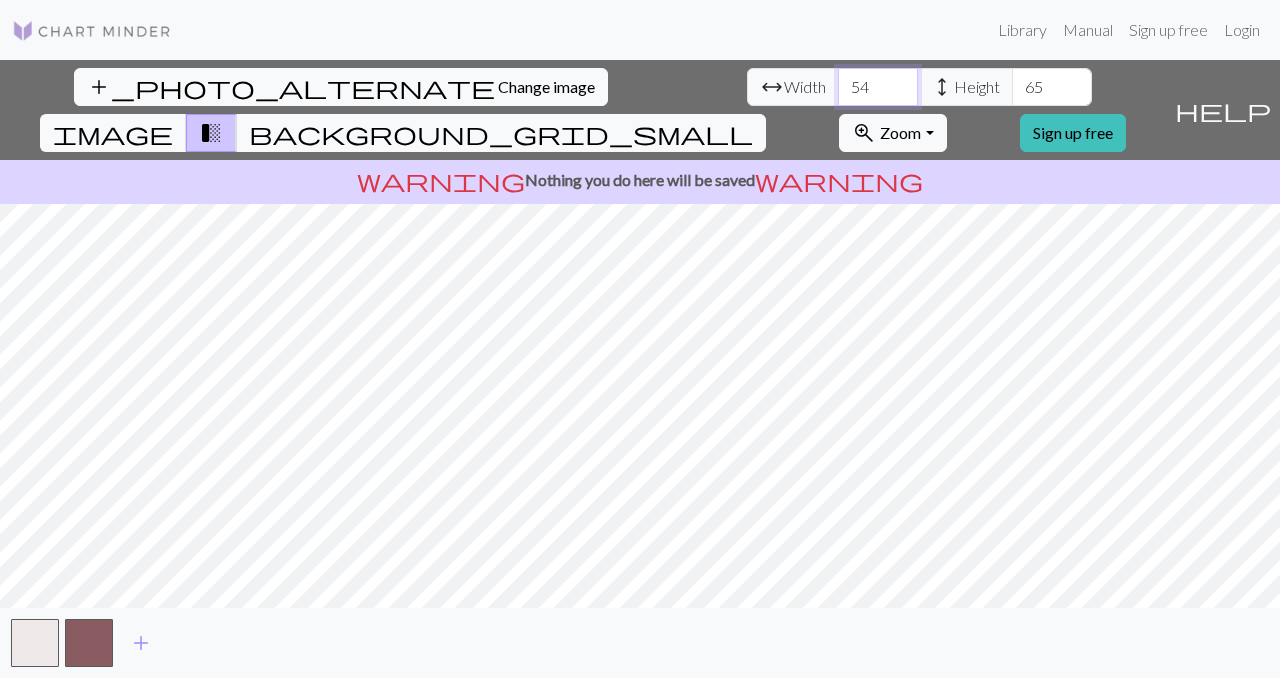 click on "54" at bounding box center [878, 87] 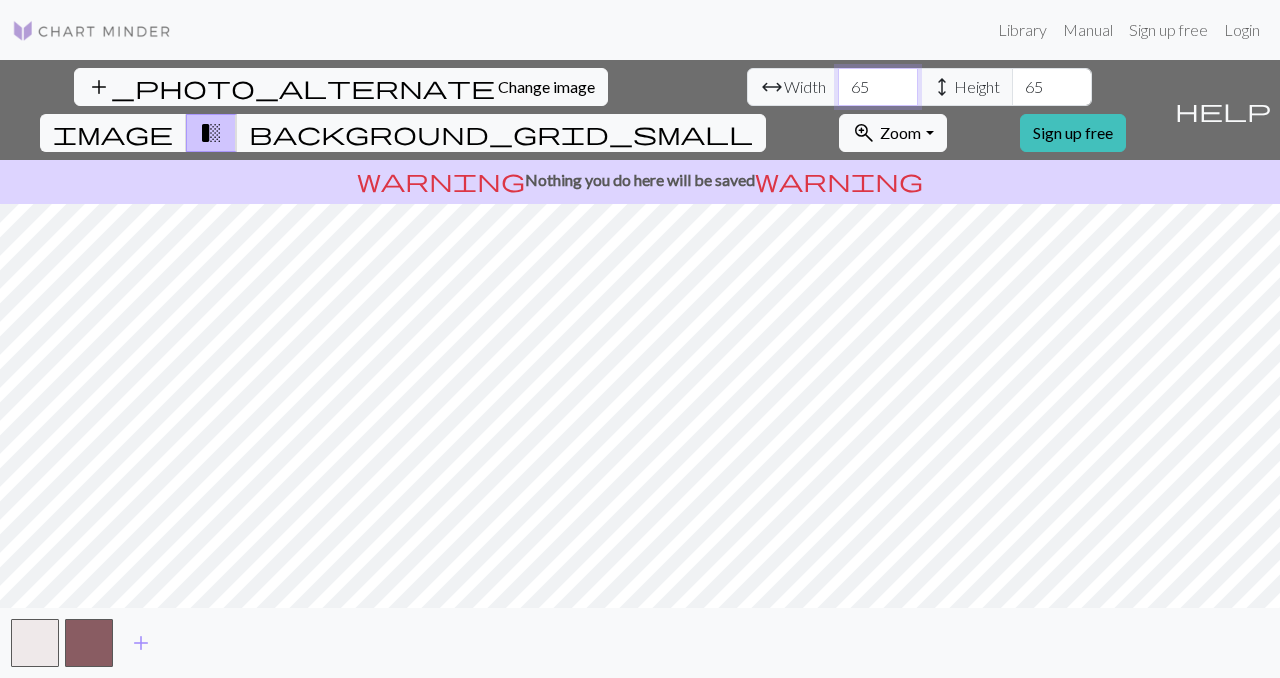 type on "65" 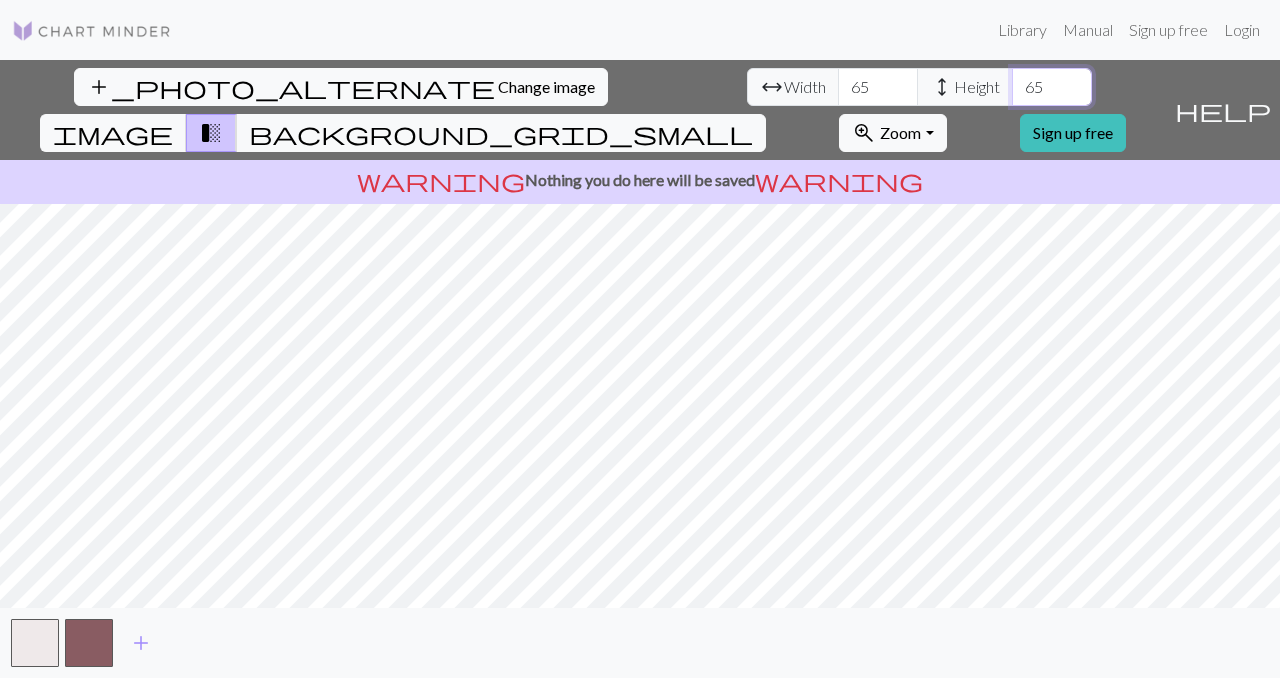 click on "65" at bounding box center (1052, 87) 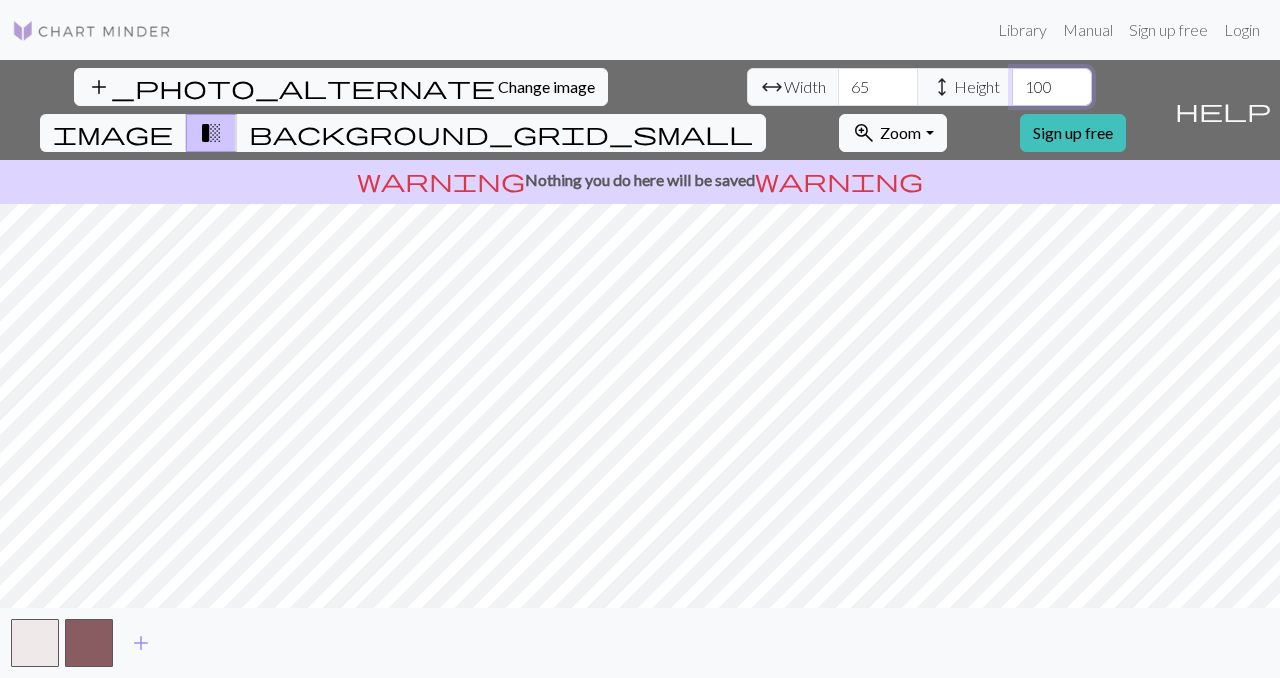 type on "100" 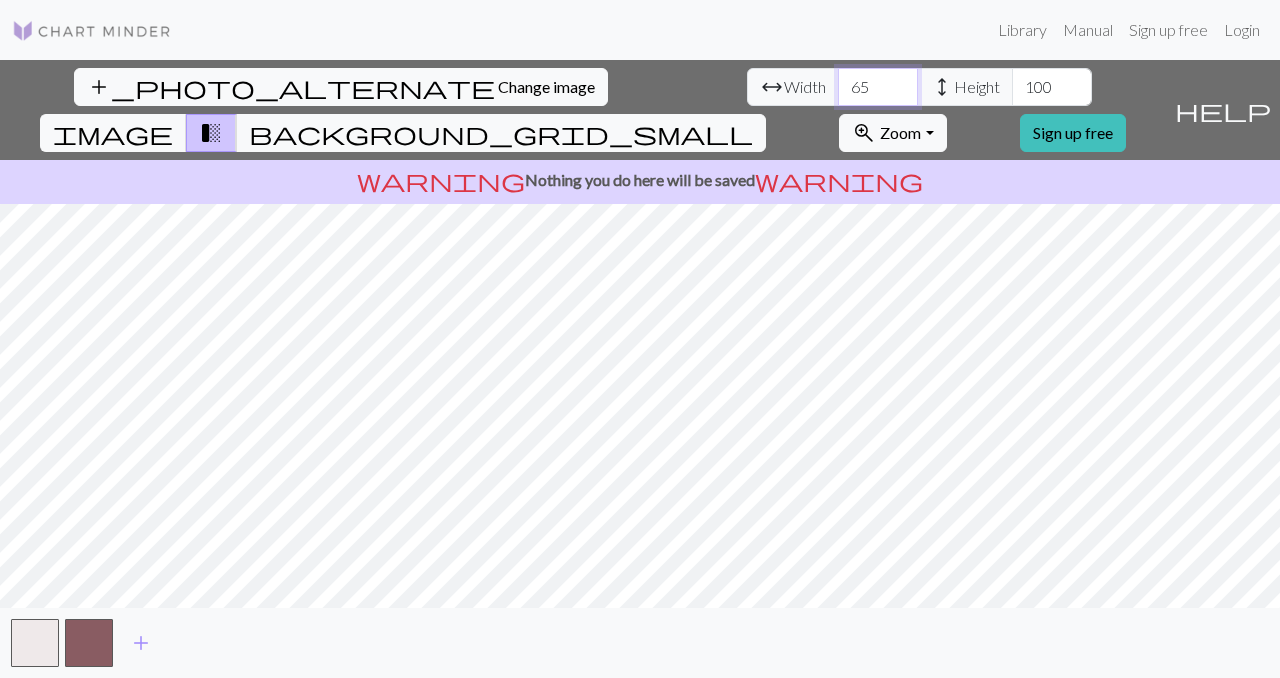 click on "65" at bounding box center (878, 87) 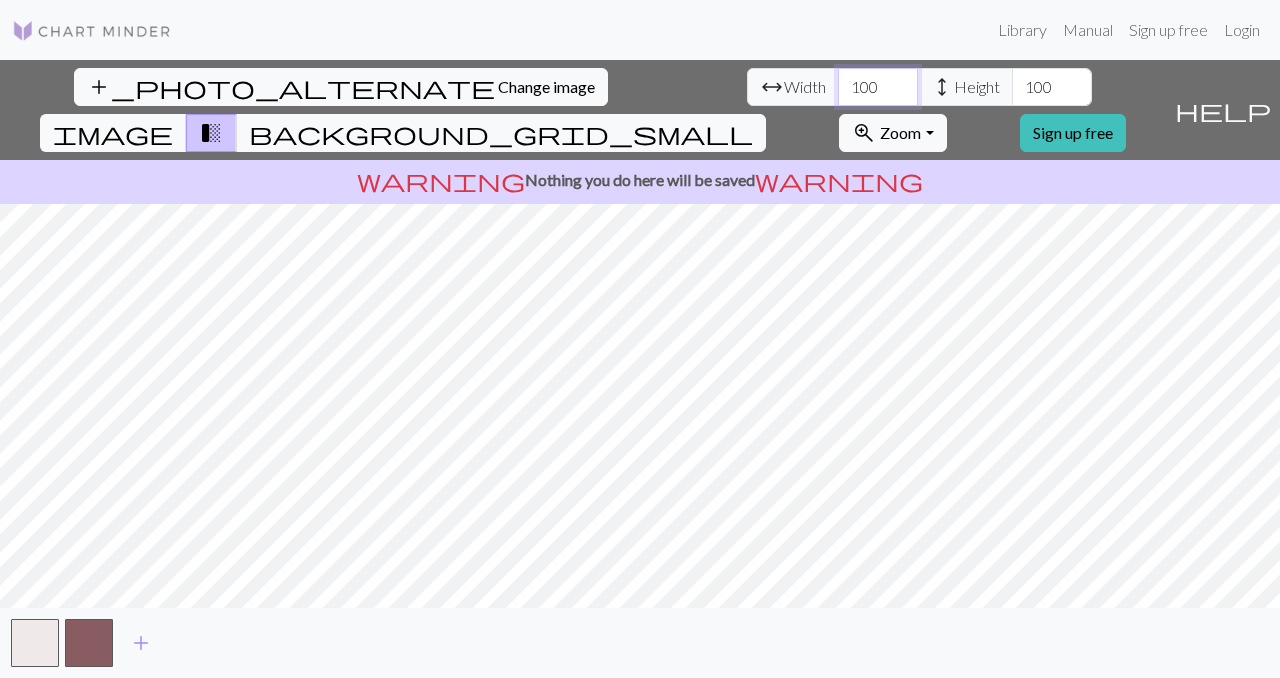 click on "100" at bounding box center [878, 87] 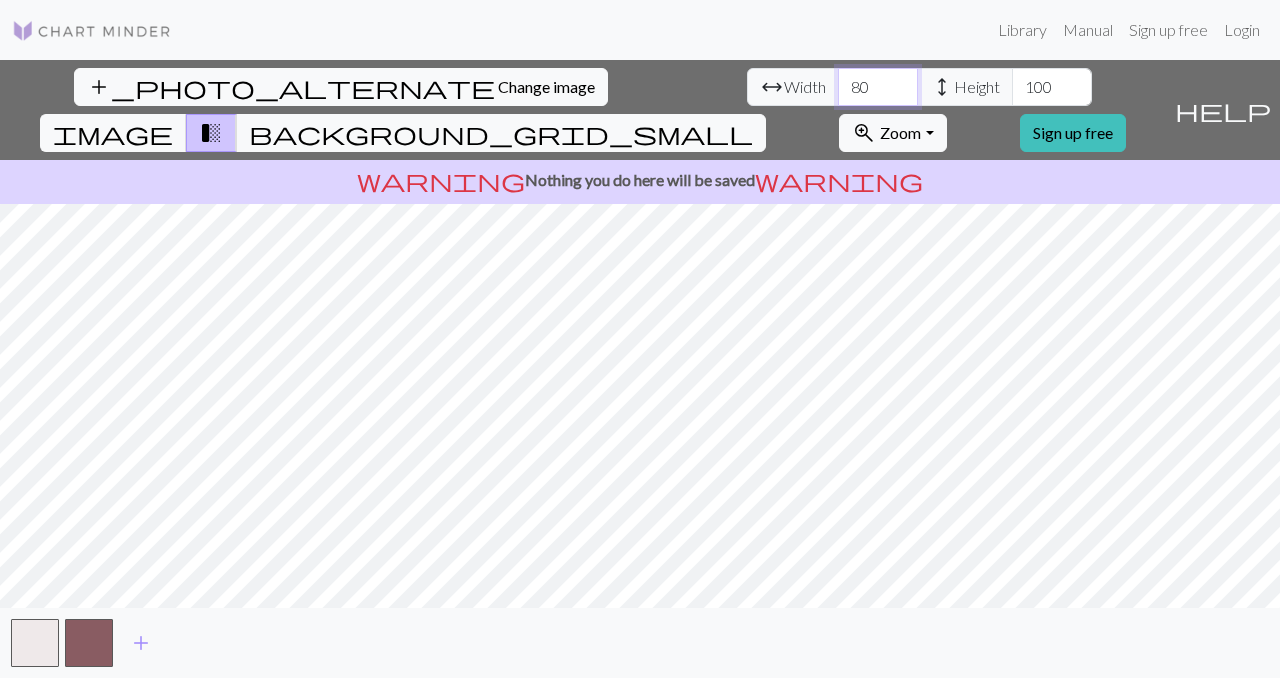type on "80" 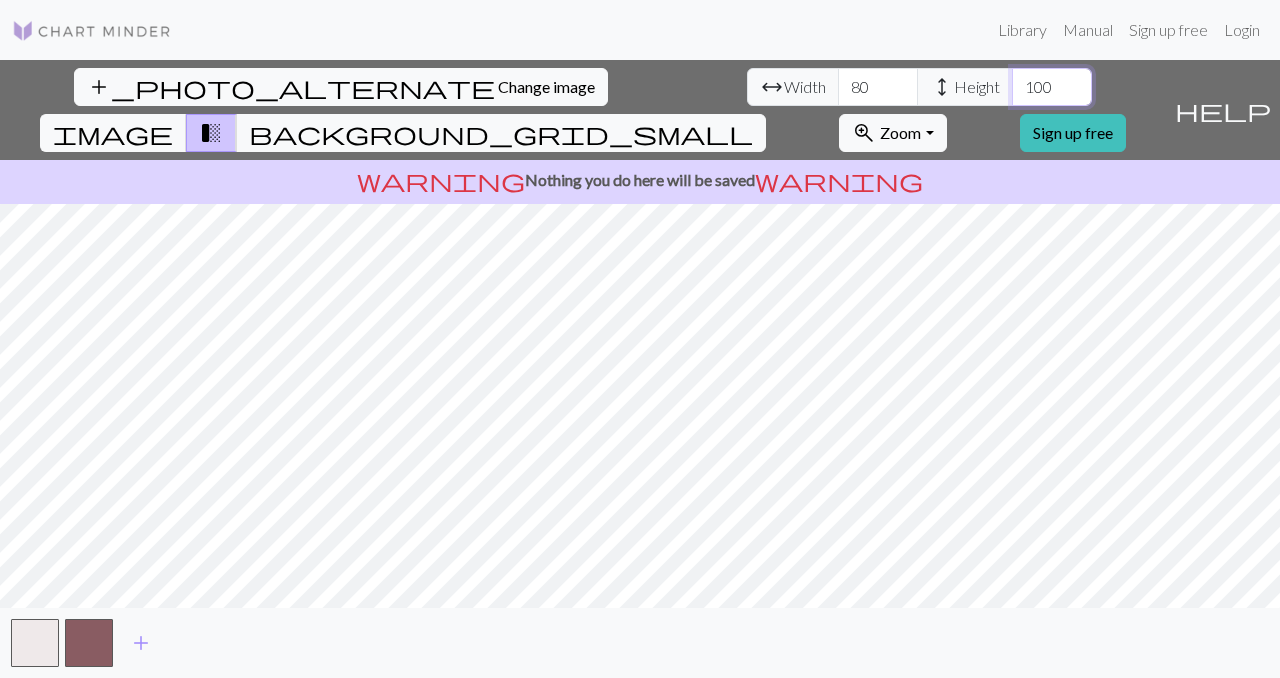 click on "100" at bounding box center (1052, 87) 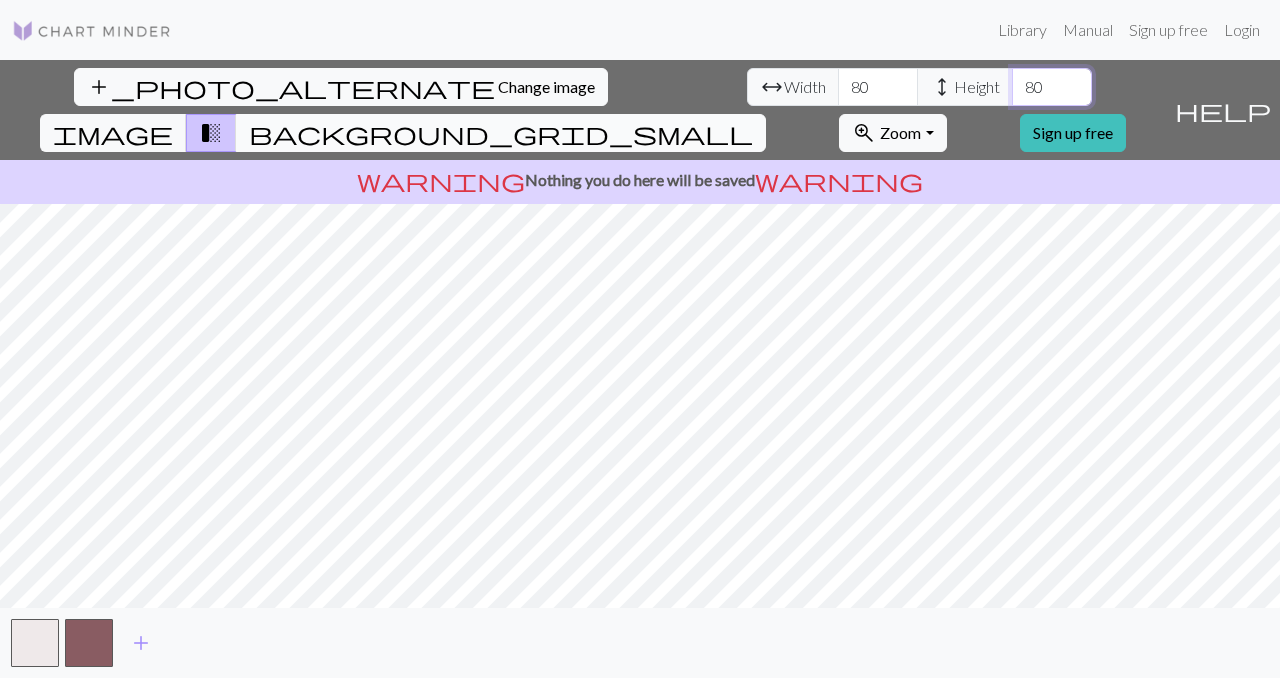 type on "80" 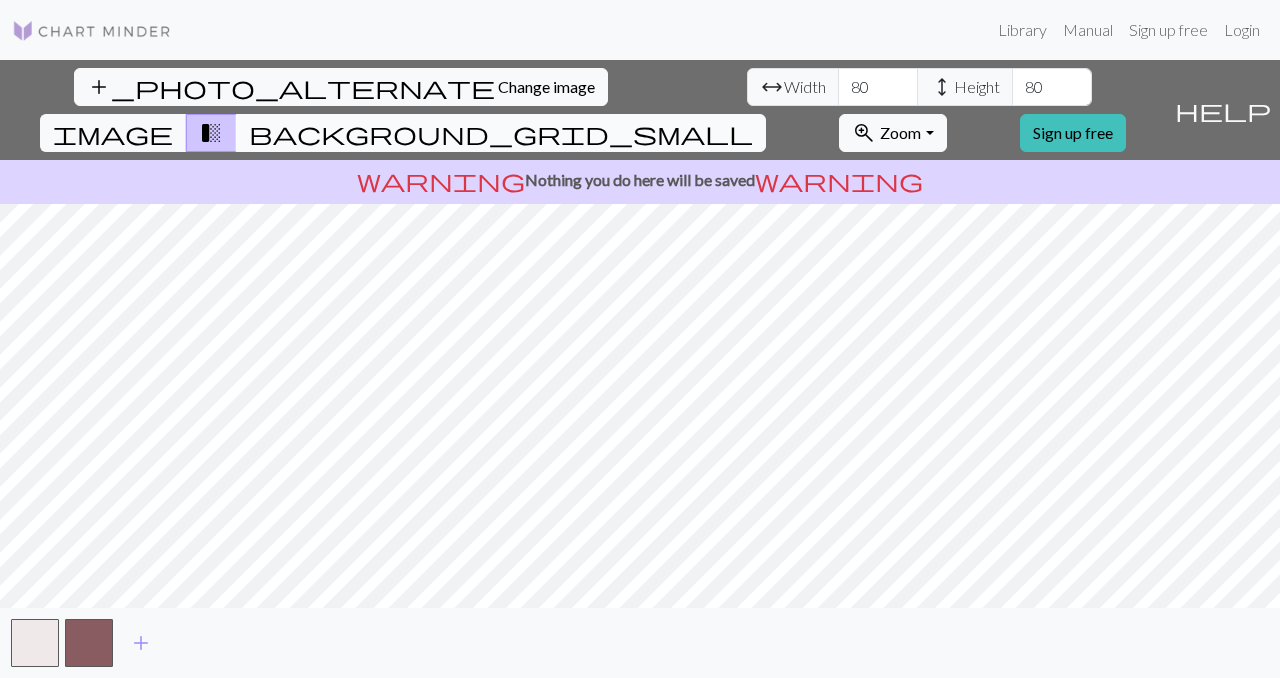 click on "background_grid_small" at bounding box center [501, 133] 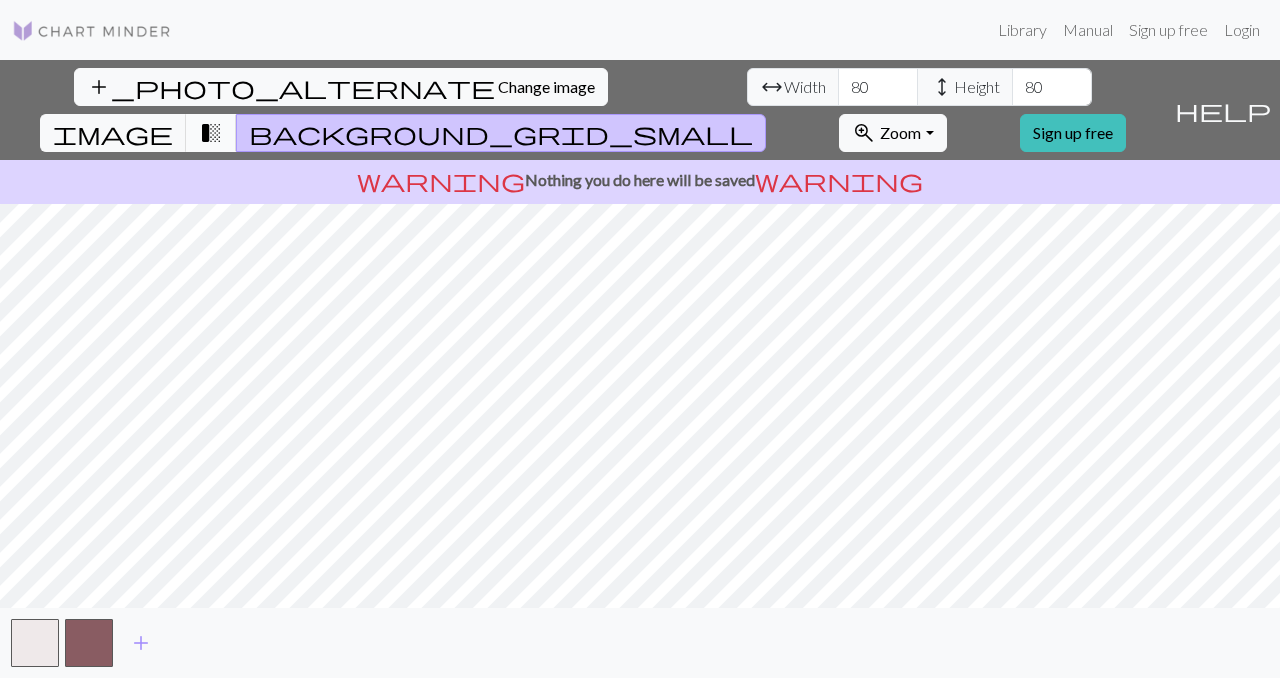 click on "transition_fade" at bounding box center (211, 133) 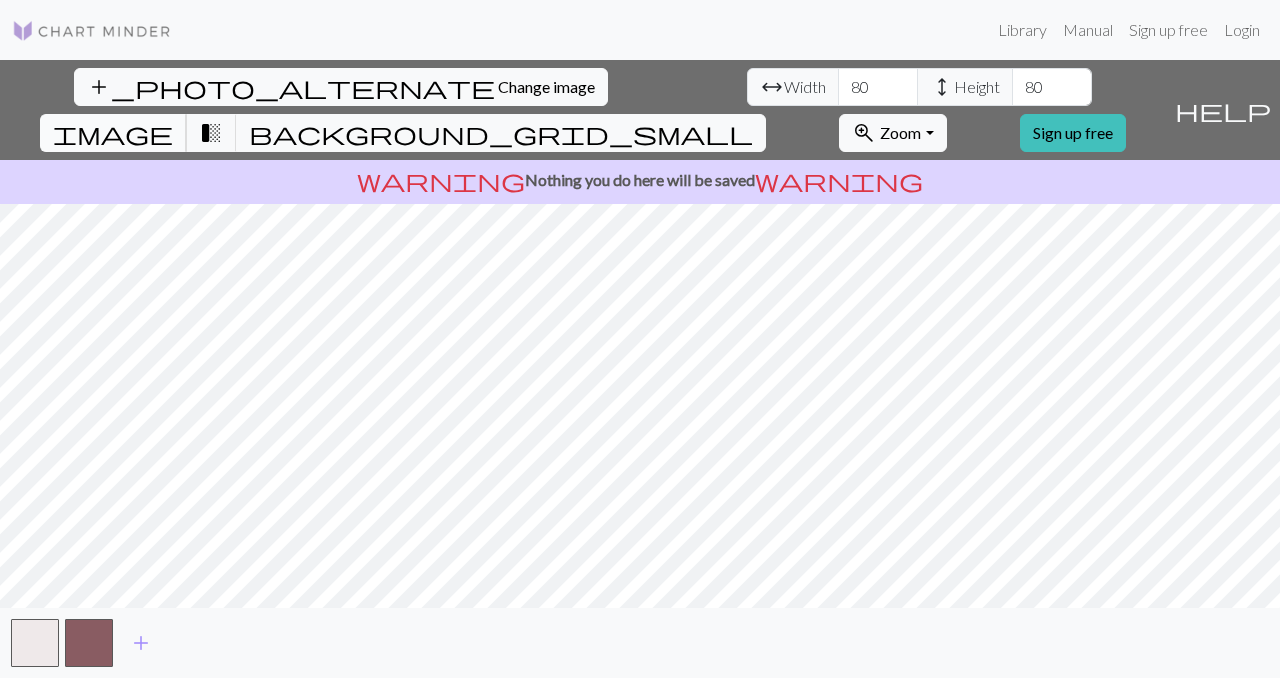 click on "image" at bounding box center (113, 133) 